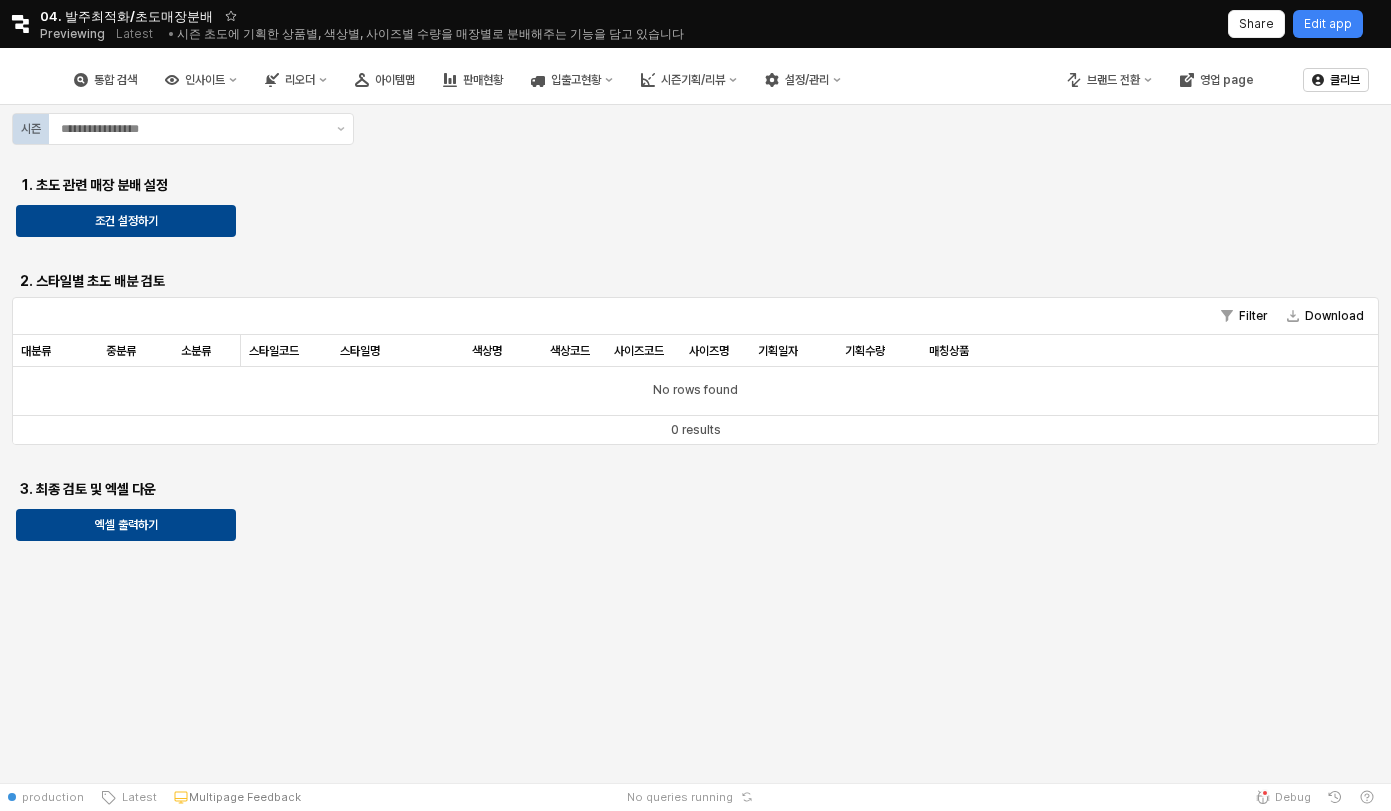 scroll, scrollTop: 0, scrollLeft: 0, axis: both 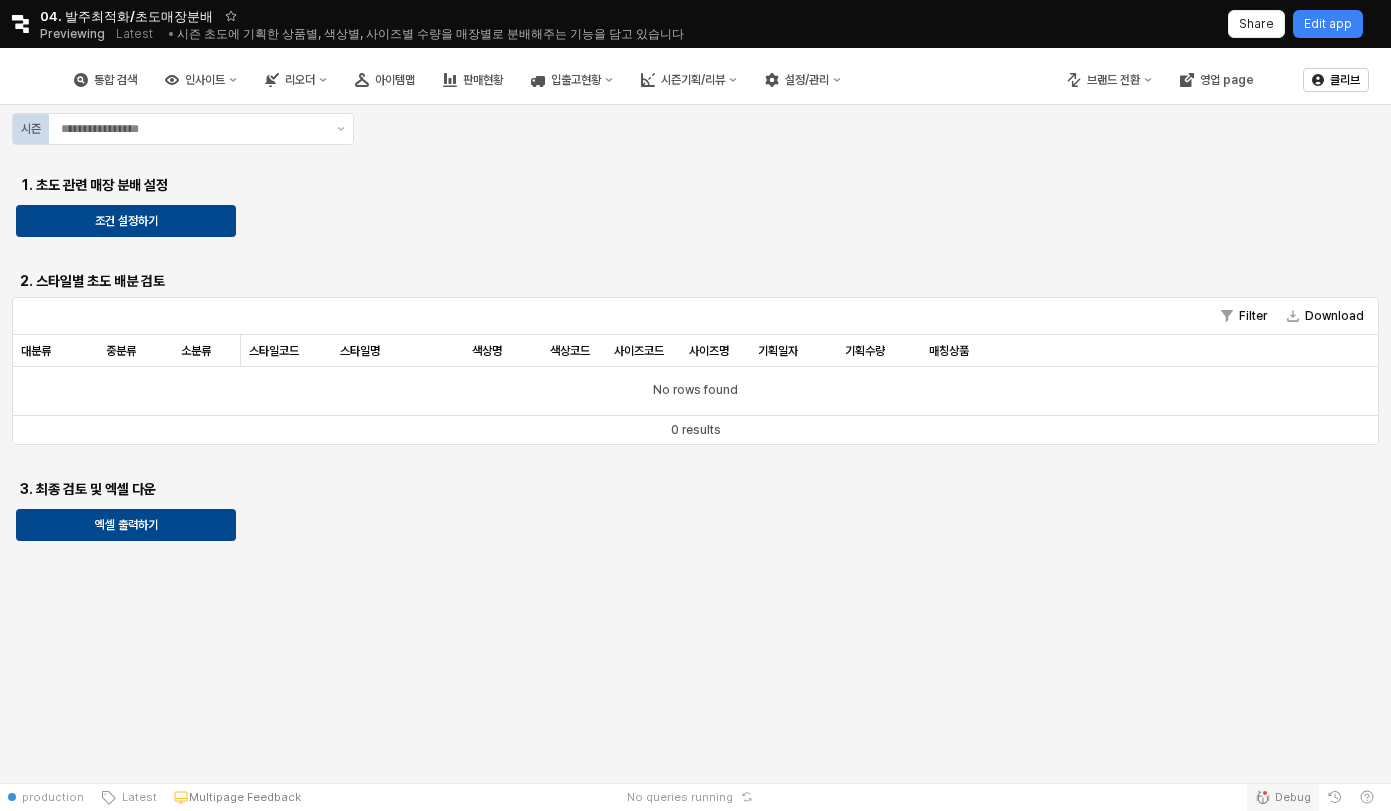 click at bounding box center [1265, 793] 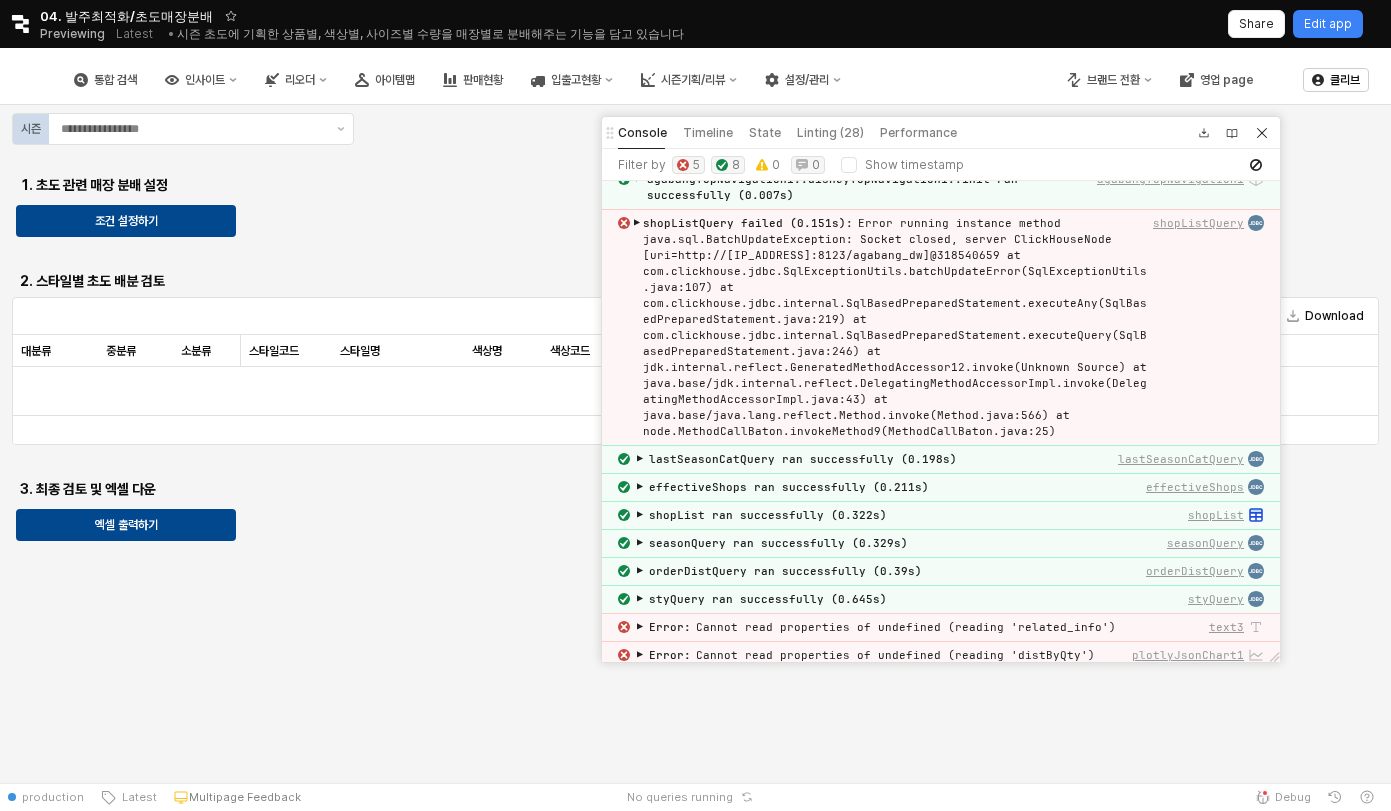scroll, scrollTop: 0, scrollLeft: 0, axis: both 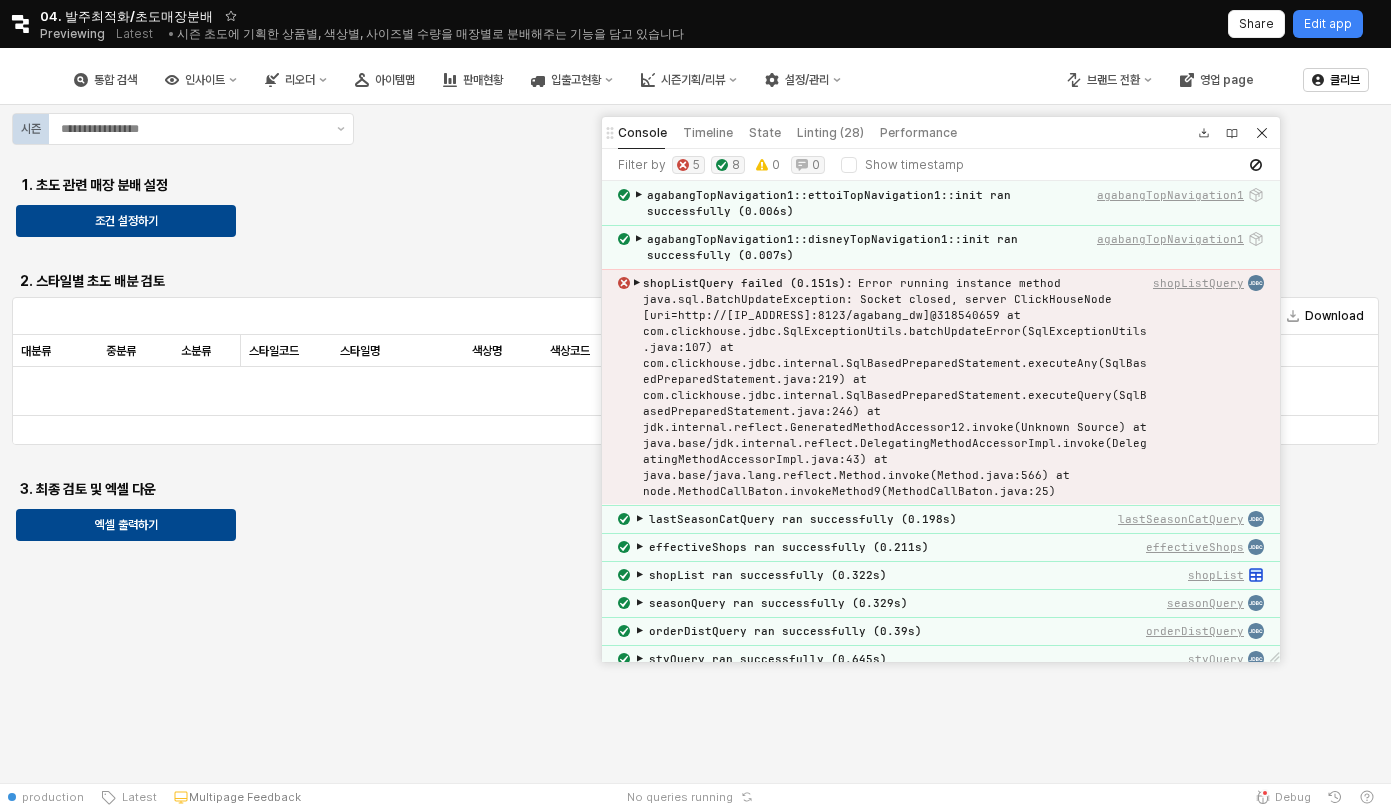 drag, startPoint x: 846, startPoint y: 276, endPoint x: 1106, endPoint y: 502, distance: 344.49384 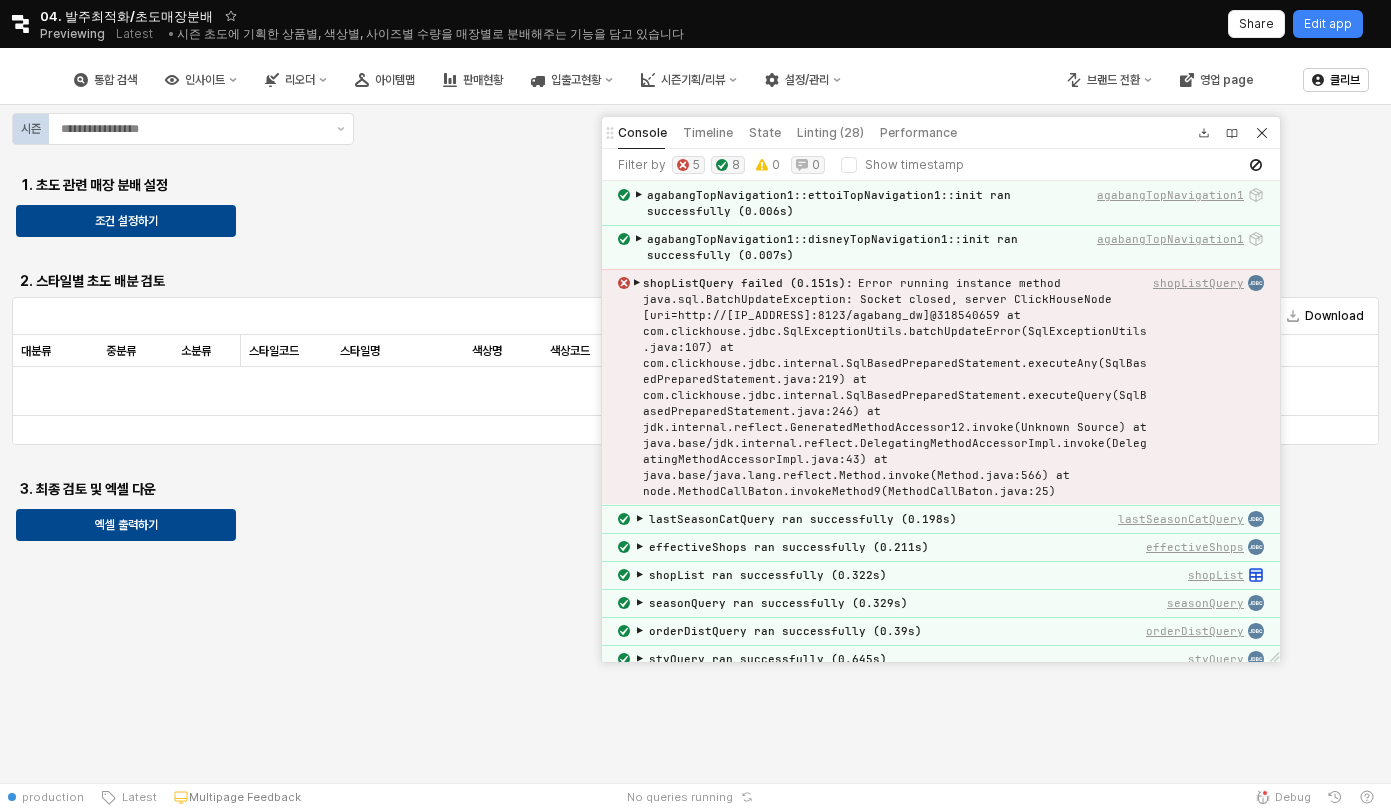 click on "shopListQuery failed (0.151s) : Error running instance method
java.sql.BatchUpdateException: Socket closed, server ClickHouseNode [uri=http://43.202.16.148:8123/agabang_dw]@318540659
at com.clickhouse.jdbc.SqlExceptionUtils.batchUpdateError(SqlExceptionUtils.java:107)
at com.clickhouse.jdbc.internal.SqlBasedPreparedStatement.executeAny(SqlBasedPreparedStatement.java:219)
at com.clickhouse.jdbc.internal.SqlBasedPreparedStatement.executeQuery(SqlBasedPreparedStatement.java:246)
at jdk.internal.reflect.GeneratedMethodAccessor12.invoke(Unknown Source)
at java.base/jdk.internal.reflect.DelegatingMethodAccessorImpl.invoke(DelegatingMethodAccessorImpl.java:43)
at java.base/java.lang.reflect.Method.invoke(Method.java:566)
at node.MethodCallBaton.invokeMethod9(MethodCallBaton.java:25)" at bounding box center [896, 387] 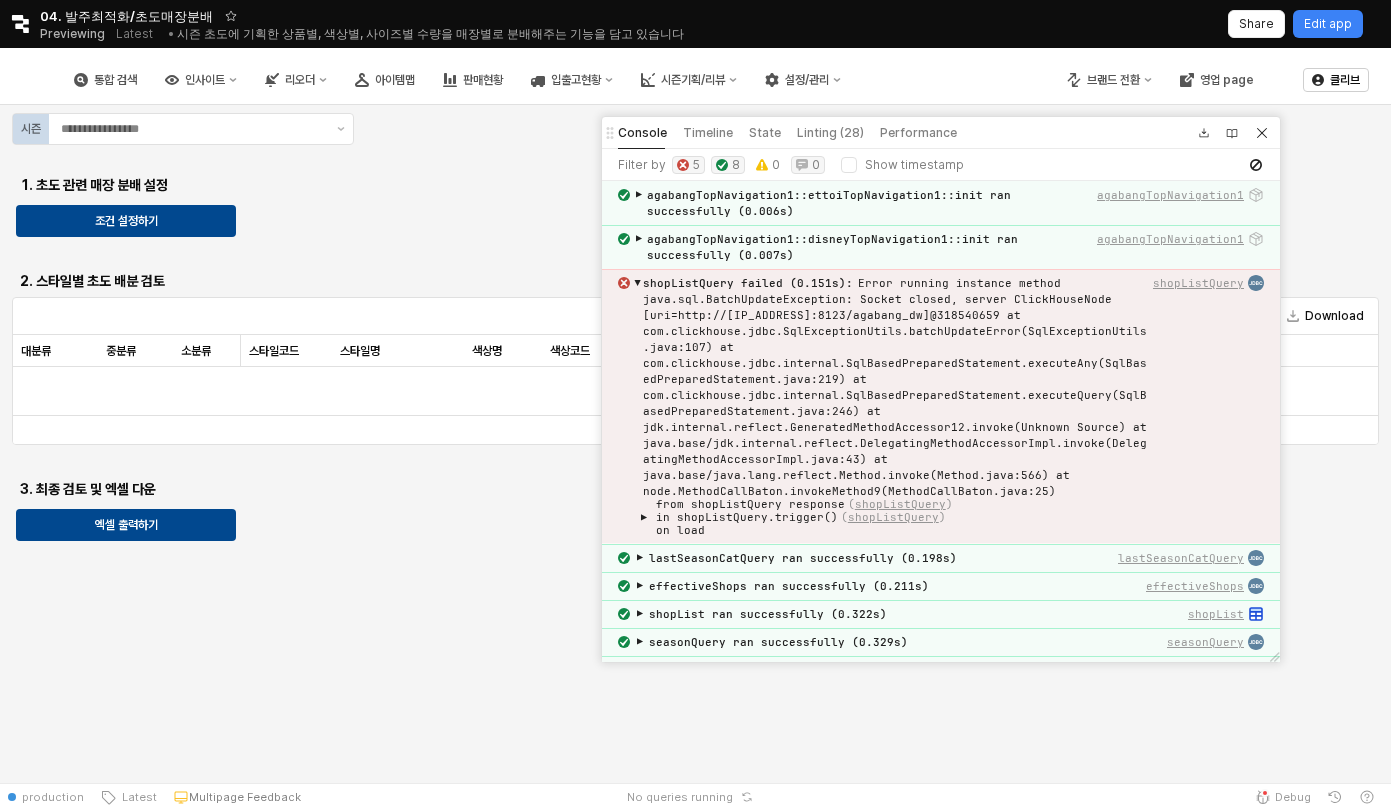 click on "shopListQuery failed (0.151s) : Error running instance method
java.sql.BatchUpdateException: Socket closed, server ClickHouseNode [uri=http://43.202.16.148:8123/agabang_dw]@318540659
at com.clickhouse.jdbc.SqlExceptionUtils.batchUpdateError(SqlExceptionUtils.java:107)
at com.clickhouse.jdbc.internal.SqlBasedPreparedStatement.executeAny(SqlBasedPreparedStatement.java:219)
at com.clickhouse.jdbc.internal.SqlBasedPreparedStatement.executeQuery(SqlBasedPreparedStatement.java:246)
at jdk.internal.reflect.GeneratedMethodAccessor12.invoke(Unknown Source)
at java.base/jdk.internal.reflect.DelegatingMethodAccessorImpl.invoke(DelegatingMethodAccessorImpl.java:43)
at java.base/java.lang.reflect.Method.invoke(Method.java:566)
at node.MethodCallBaton.invokeMethod9(MethodCallBaton.java:25)" at bounding box center (896, 387) 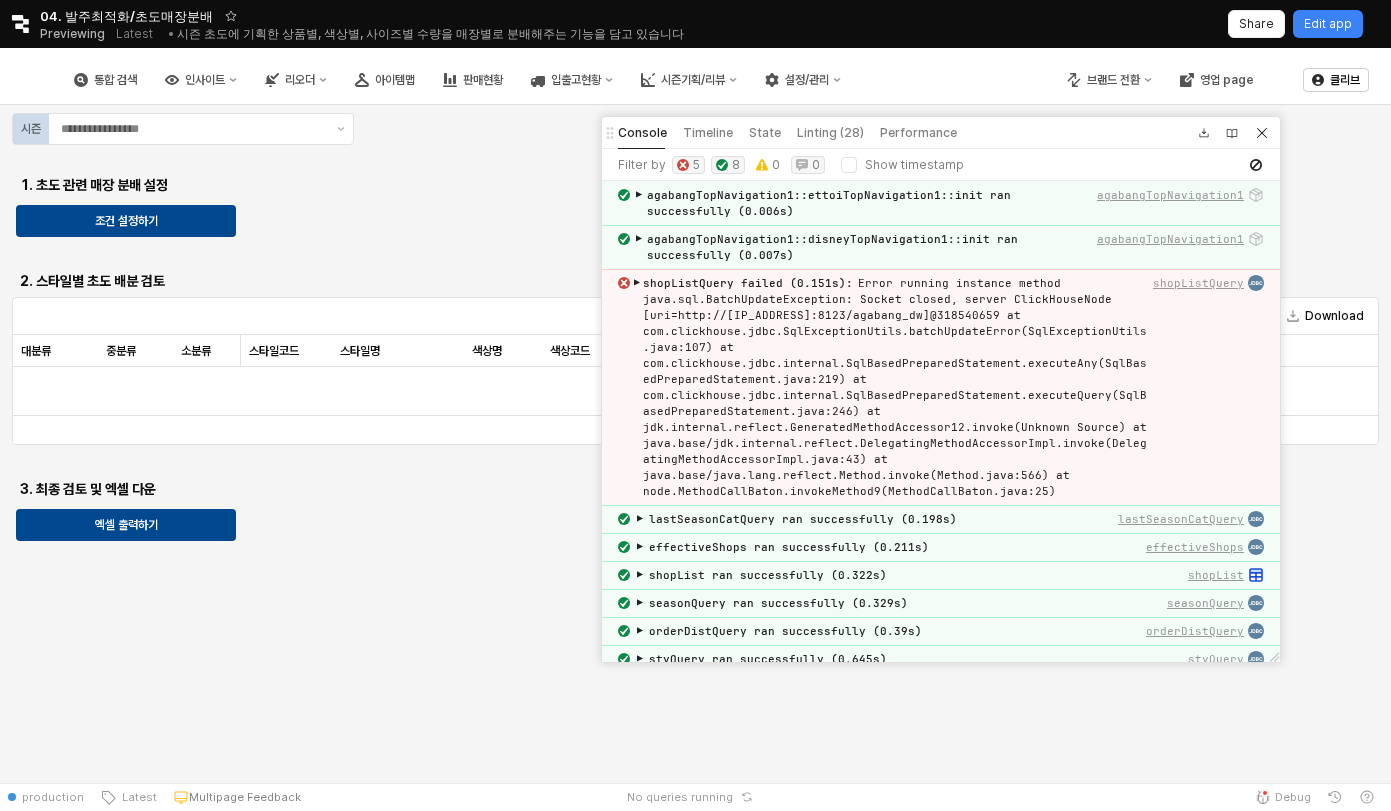 click on "▶ shopListQuery failed (0.151s) : Error running instance method
java.sql.BatchUpdateException: Socket closed, server ClickHouseNode [uri=http://43.202.16.148:8123/agabang_dw]@318540659
at com.clickhouse.jdbc.SqlExceptionUtils.batchUpdateError(SqlExceptionUtils.java:107)
at com.clickhouse.jdbc.internal.SqlBasedPreparedStatement.executeAny(SqlBasedPreparedStatement.java:219)
at com.clickhouse.jdbc.internal.SqlBasedPreparedStatement.executeQuery(SqlBasedPreparedStatement.java:246)
at jdk.internal.reflect.GeneratedMethodAccessor12.invoke(Unknown Source)
at java.base/jdk.internal.reflect.DelegatingMethodAccessorImpl.invoke(DelegatingMethodAccessorImpl.java:43)
at java.base/java.lang.reflect.Method.invoke(Method.java:566)
at node.MethodCallBaton.invokeMethod9(MethodCallBaton.java:25)
shopListQuery" at bounding box center (941, 387) 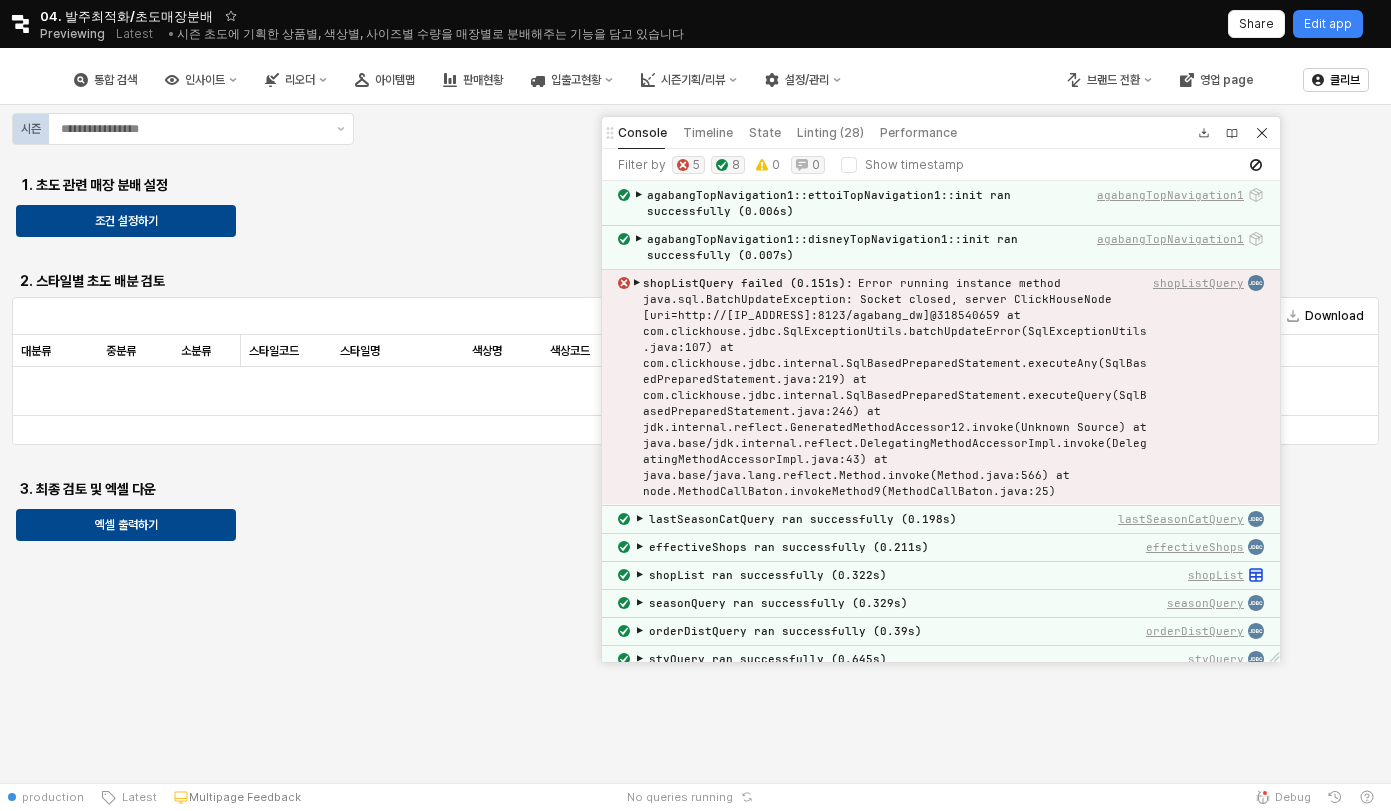 click on "shopListQuery failed (0.151s) : Error running instance method
java.sql.BatchUpdateException: Socket closed, server ClickHouseNode [uri=http://43.202.16.148:8123/agabang_dw]@318540659
at com.clickhouse.jdbc.SqlExceptionUtils.batchUpdateError(SqlExceptionUtils.java:107)
at com.clickhouse.jdbc.internal.SqlBasedPreparedStatement.executeAny(SqlBasedPreparedStatement.java:219)
at com.clickhouse.jdbc.internal.SqlBasedPreparedStatement.executeQuery(SqlBasedPreparedStatement.java:246)
at jdk.internal.reflect.GeneratedMethodAccessor12.invoke(Unknown Source)
at java.base/jdk.internal.reflect.DelegatingMethodAccessorImpl.invoke(DelegatingMethodAccessorImpl.java:43)
at java.base/java.lang.reflect.Method.invoke(Method.java:566)
at node.MethodCallBaton.invokeMethod9(MethodCallBaton.java:25)" at bounding box center (896, 387) 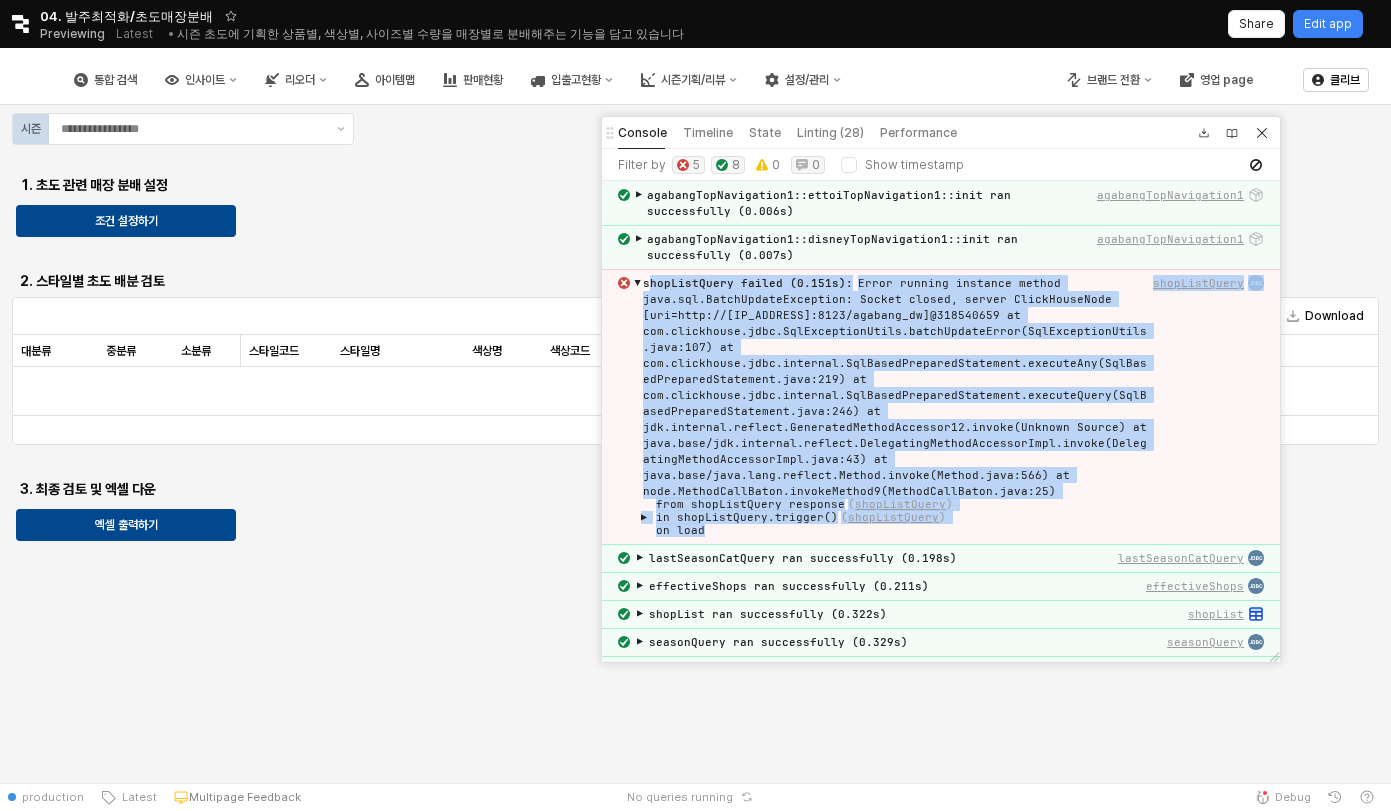 drag, startPoint x: 1027, startPoint y: 528, endPoint x: 648, endPoint y: 276, distance: 455.13184 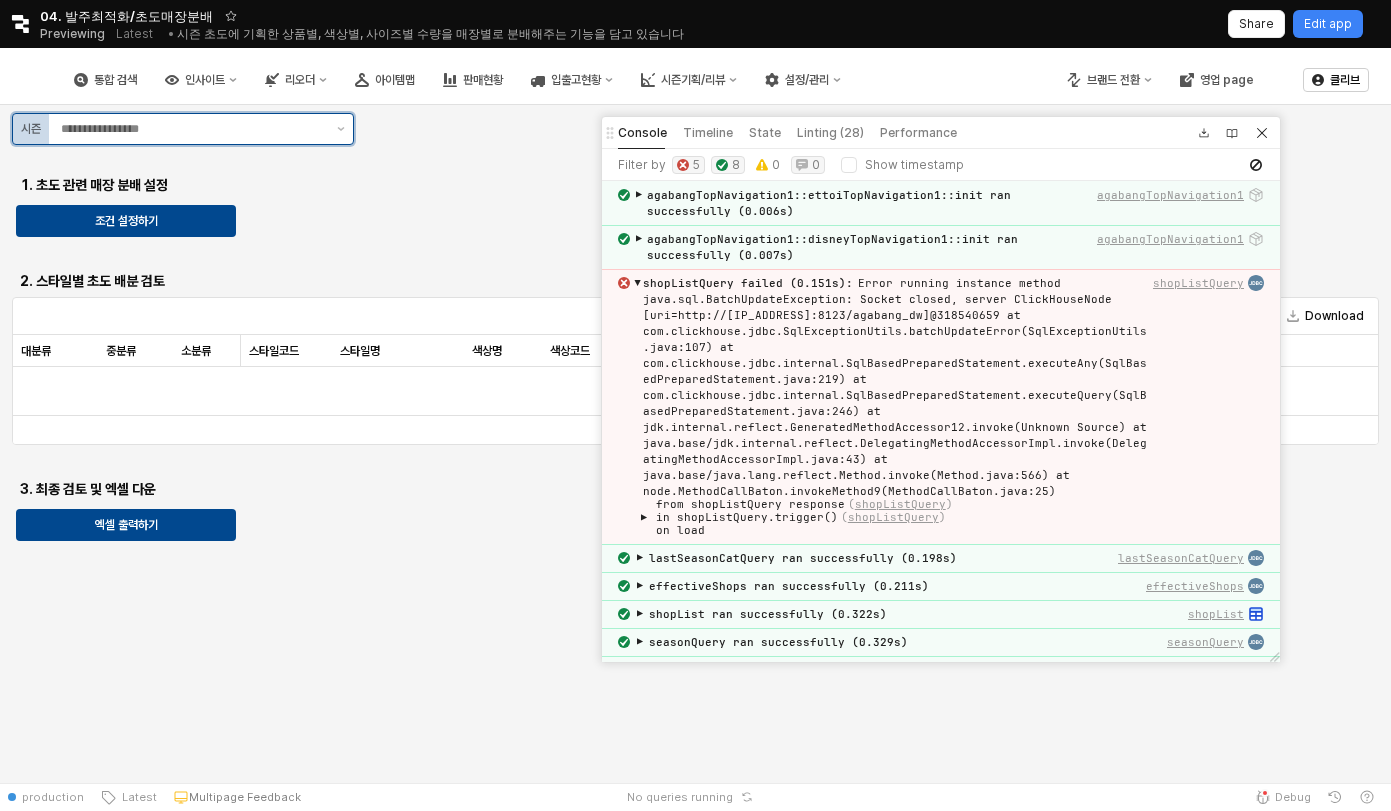 click at bounding box center (193, 129) 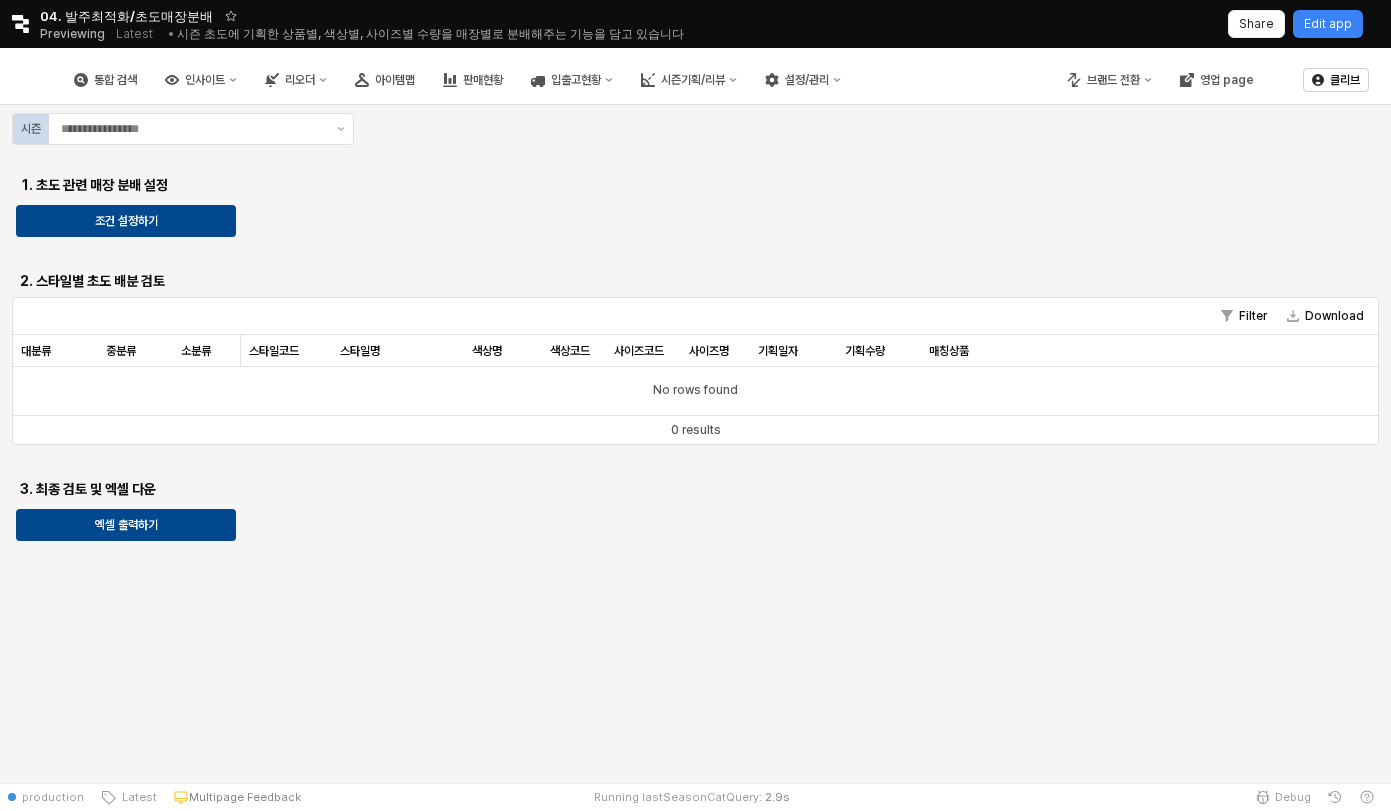 scroll, scrollTop: 0, scrollLeft: 0, axis: both 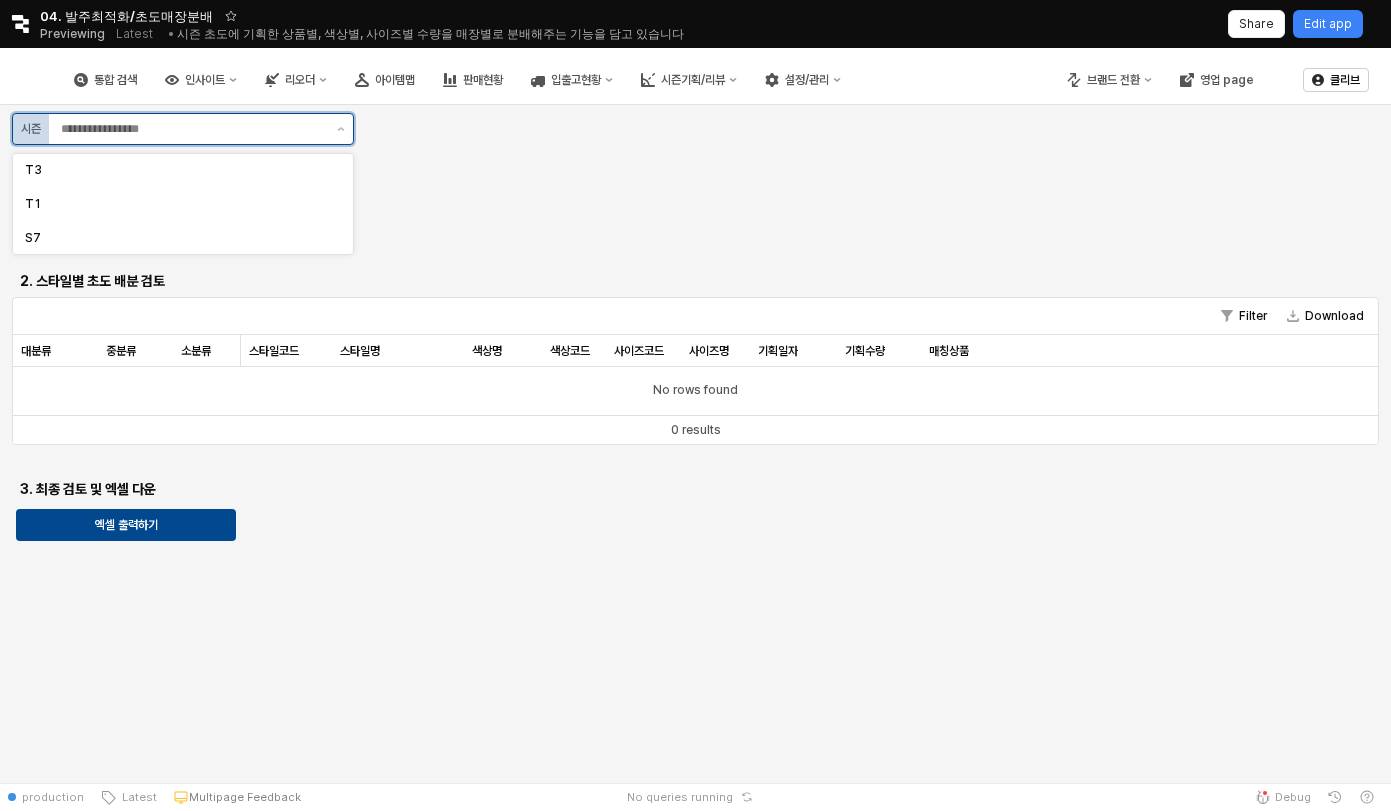 click at bounding box center [193, 129] 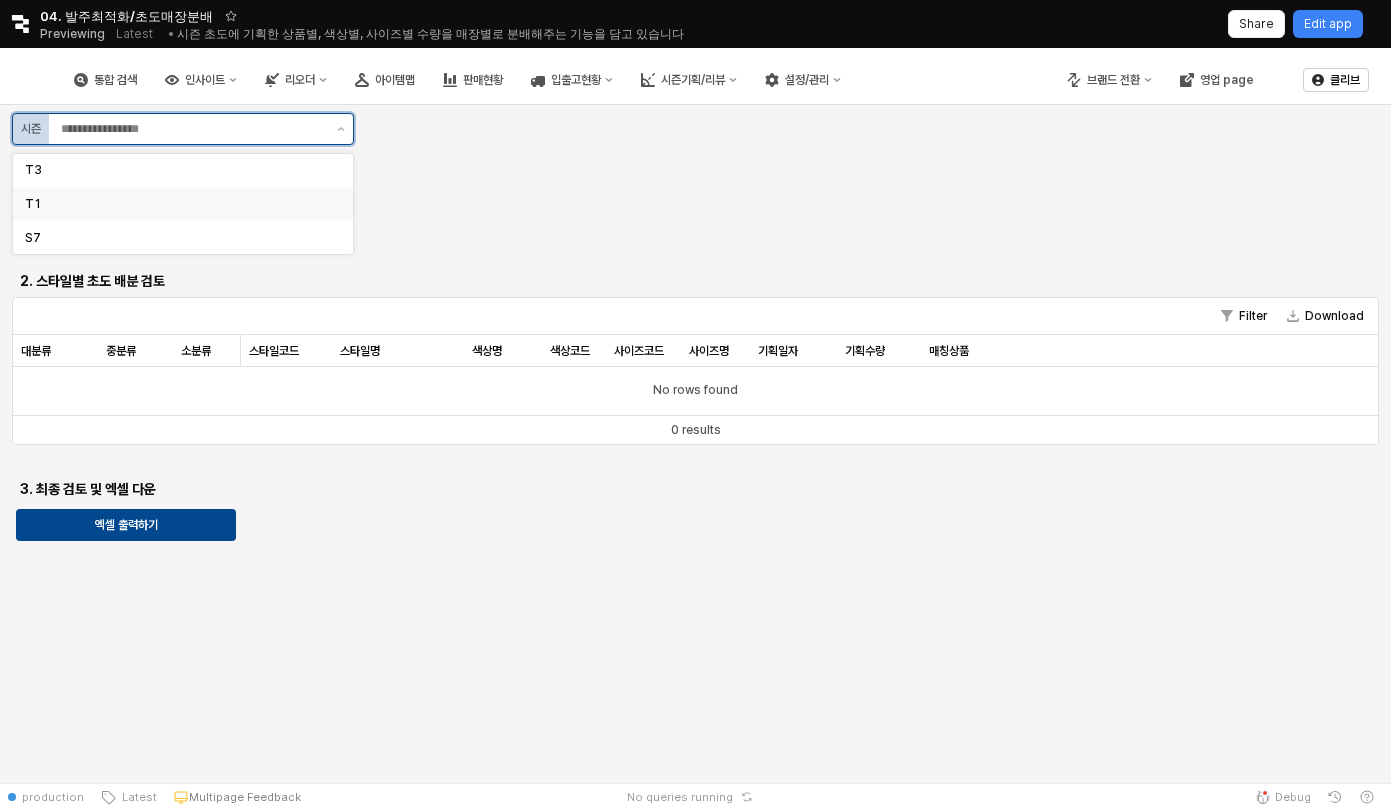 click on "T1" at bounding box center [177, 204] 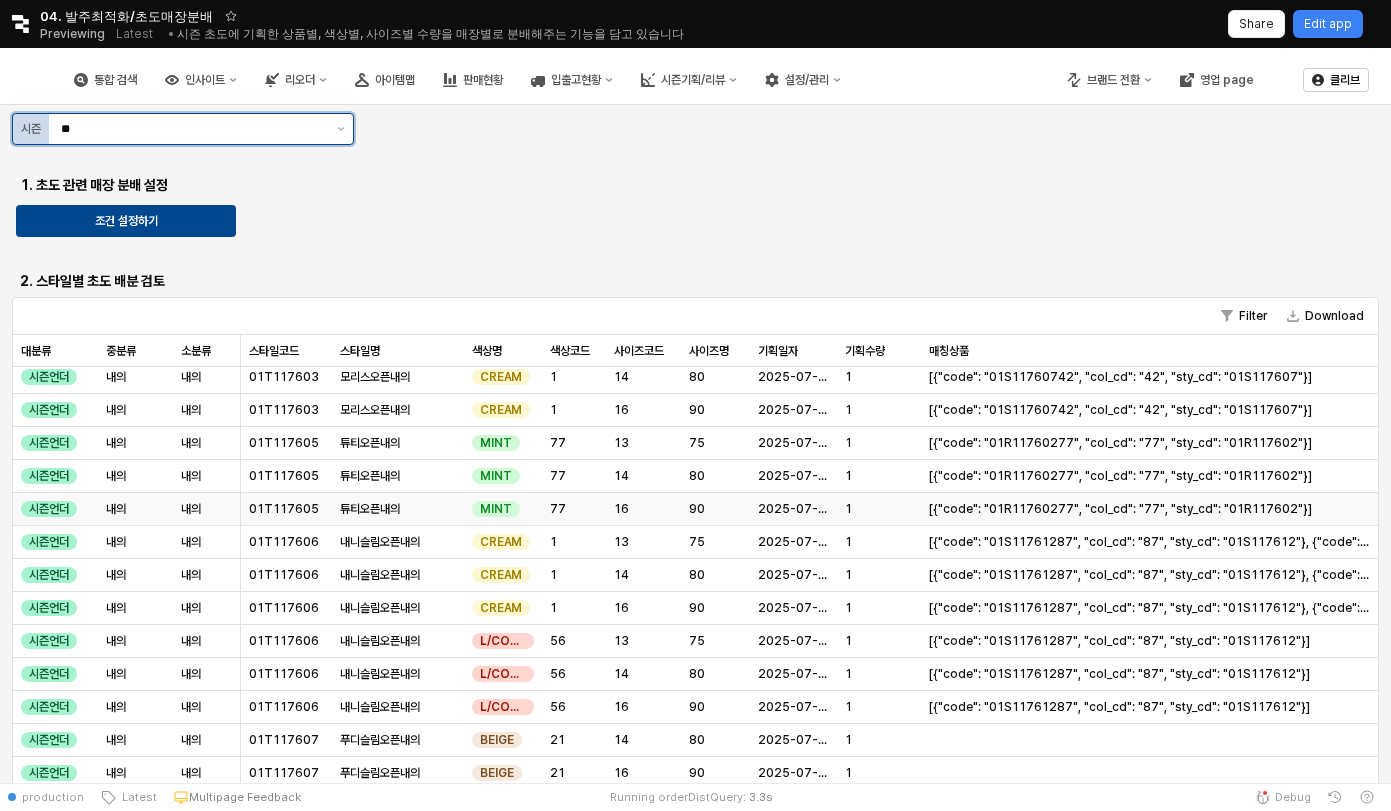 scroll, scrollTop: 0, scrollLeft: 0, axis: both 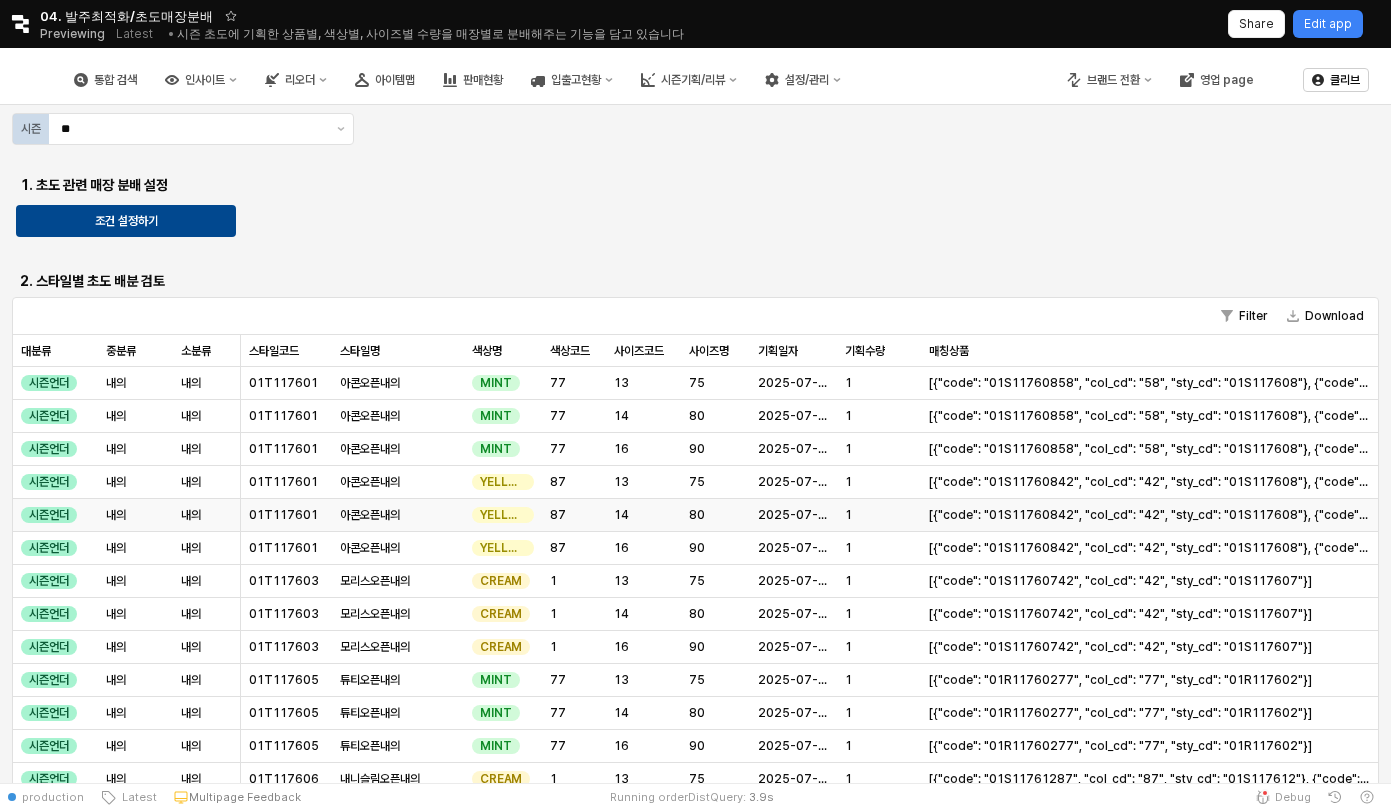 click on "2025-07-03" at bounding box center [793, 515] 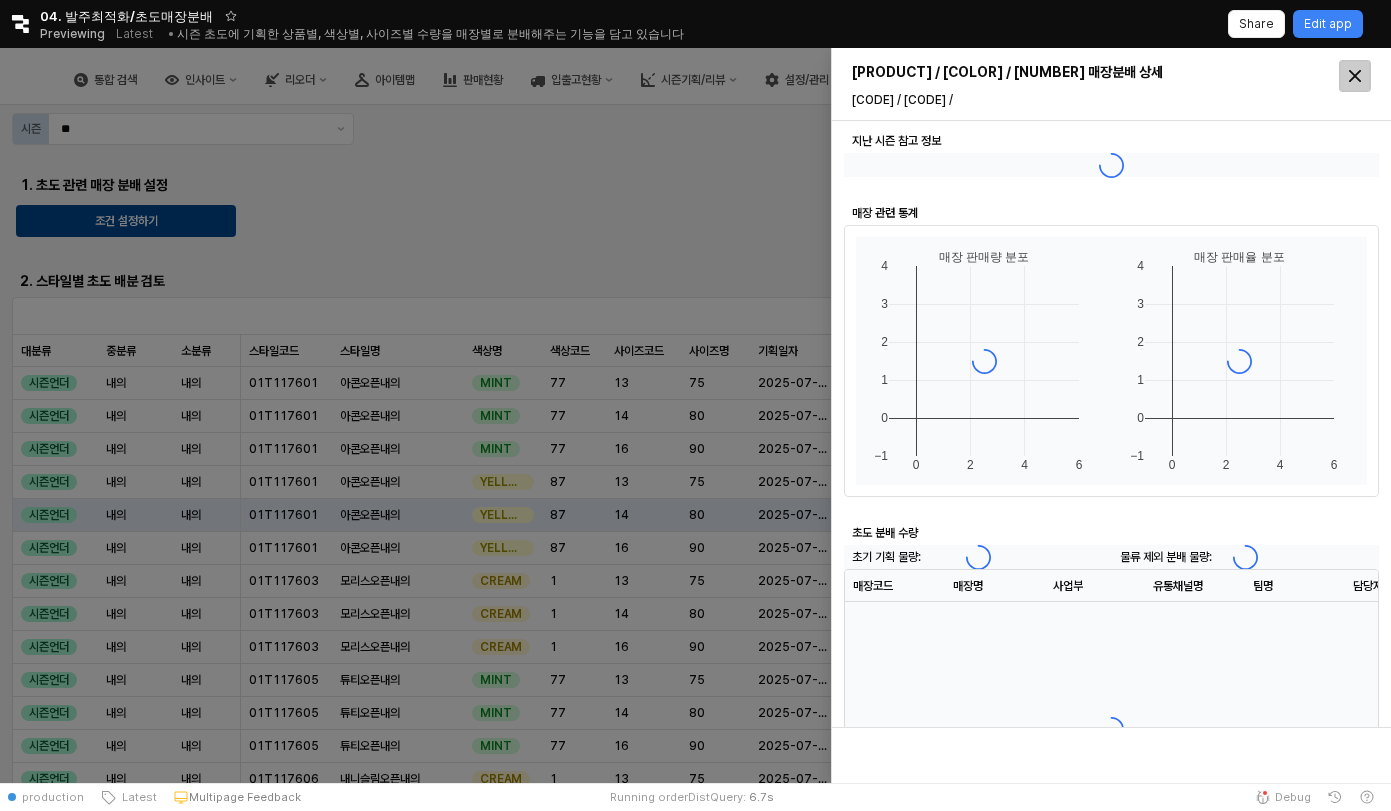 click 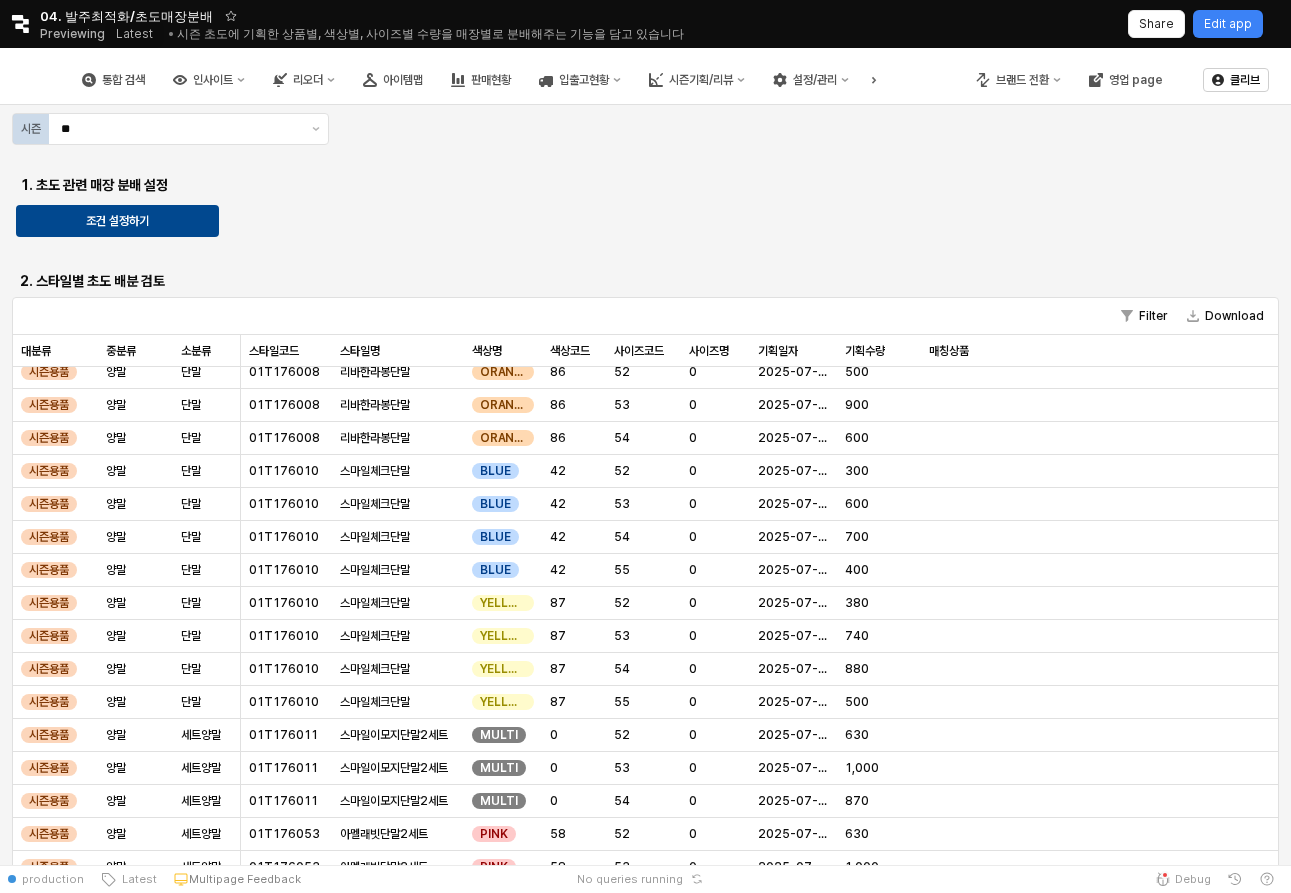 scroll, scrollTop: 6090, scrollLeft: 0, axis: vertical 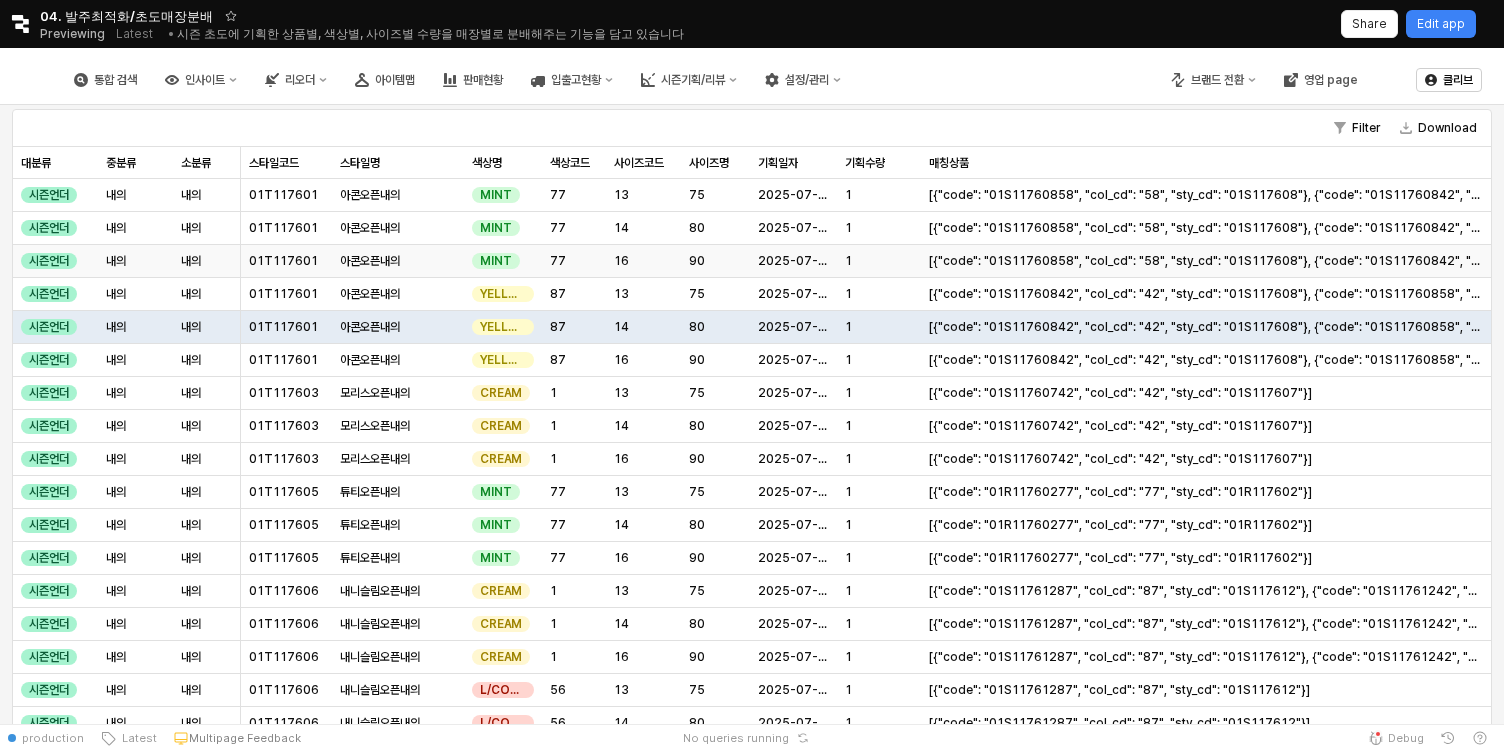 click on "[{"code": "01S11760858", "col_cd": "58", "sty_cd": "01S117608"}, {"code": "01S11760842", "col_cd": "42", "sty_cd": "01S117608"}]" at bounding box center (1206, 261) 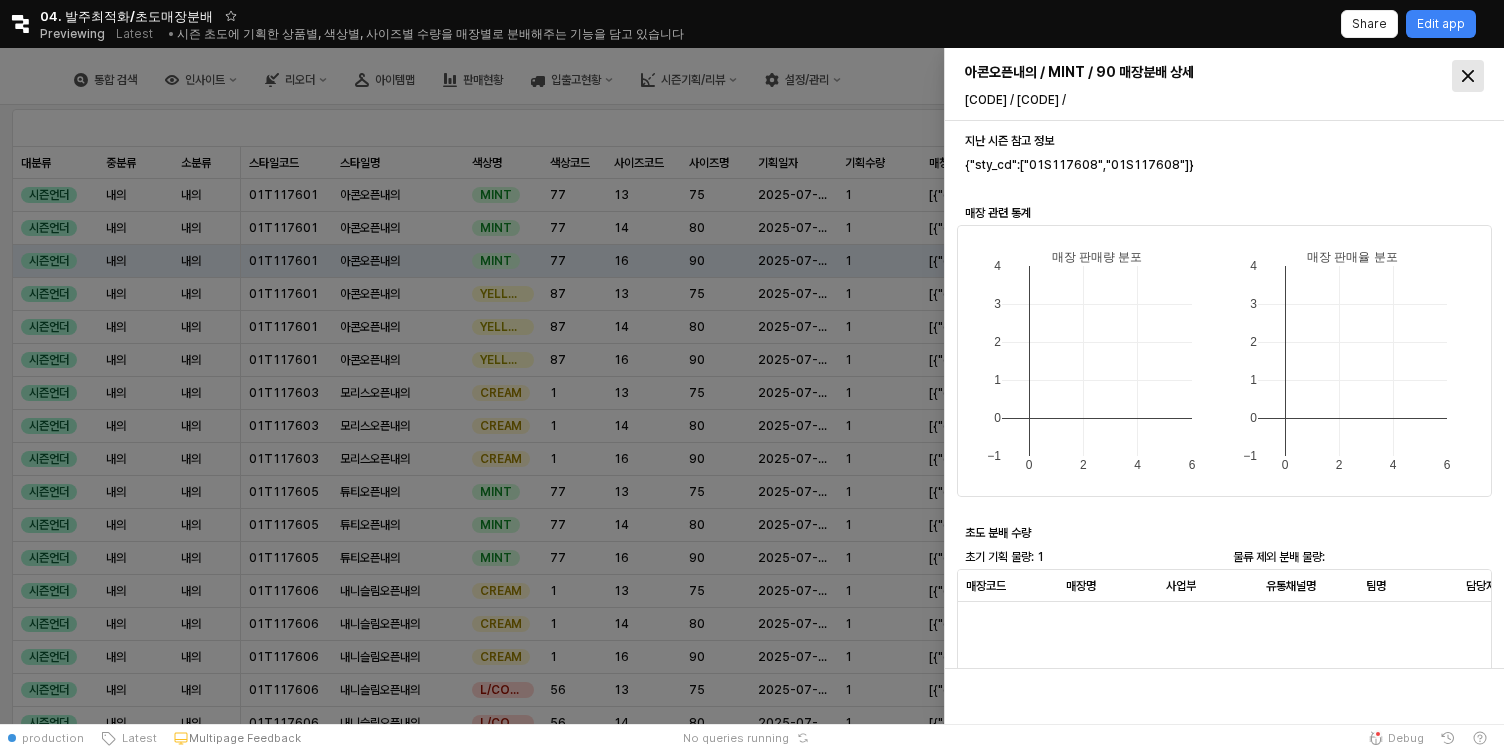 click 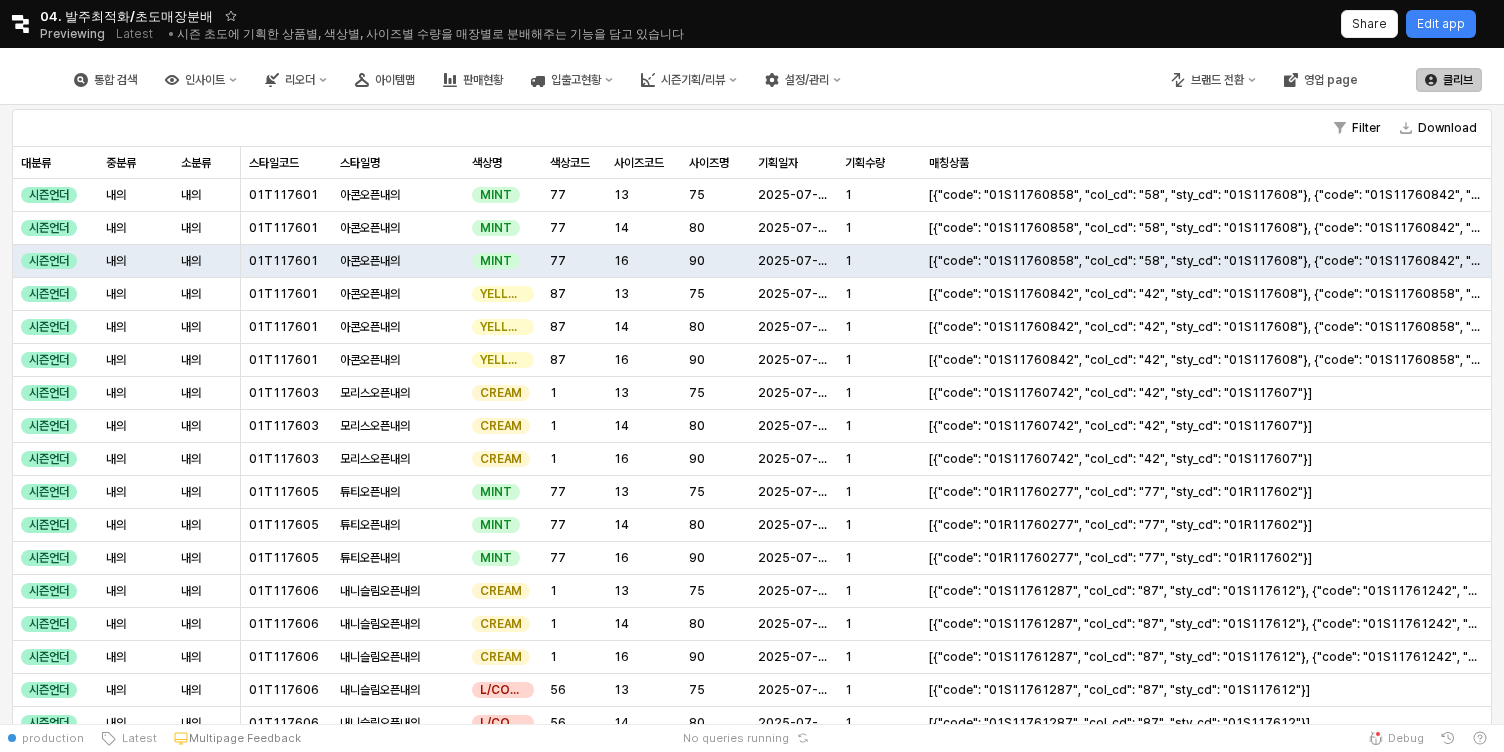 click on "클리브" at bounding box center (1458, 80) 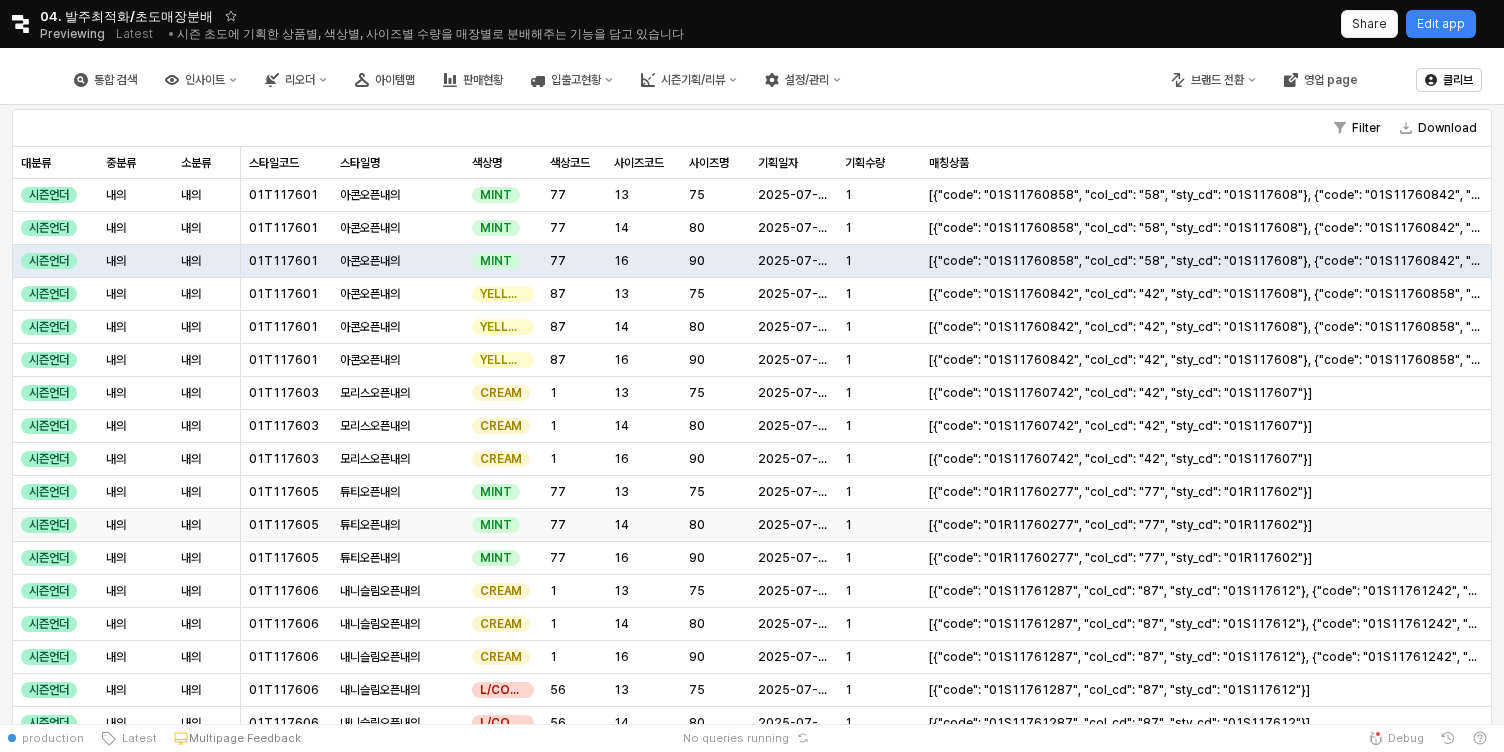 click on "[{"code": "01R11760277", "col_cd": "77", "sty_cd": "01R117602"}]" at bounding box center [1120, 525] 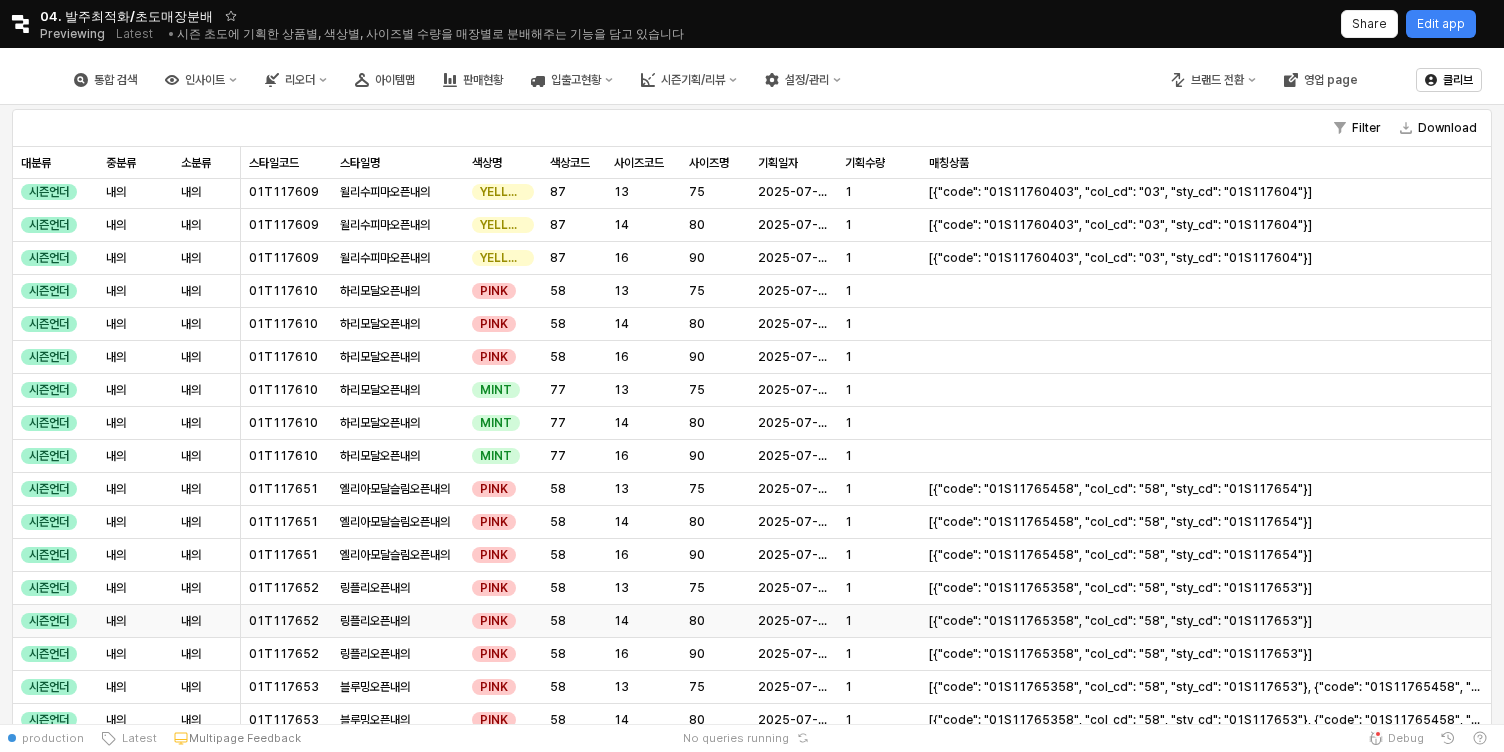 scroll, scrollTop: 954, scrollLeft: 0, axis: vertical 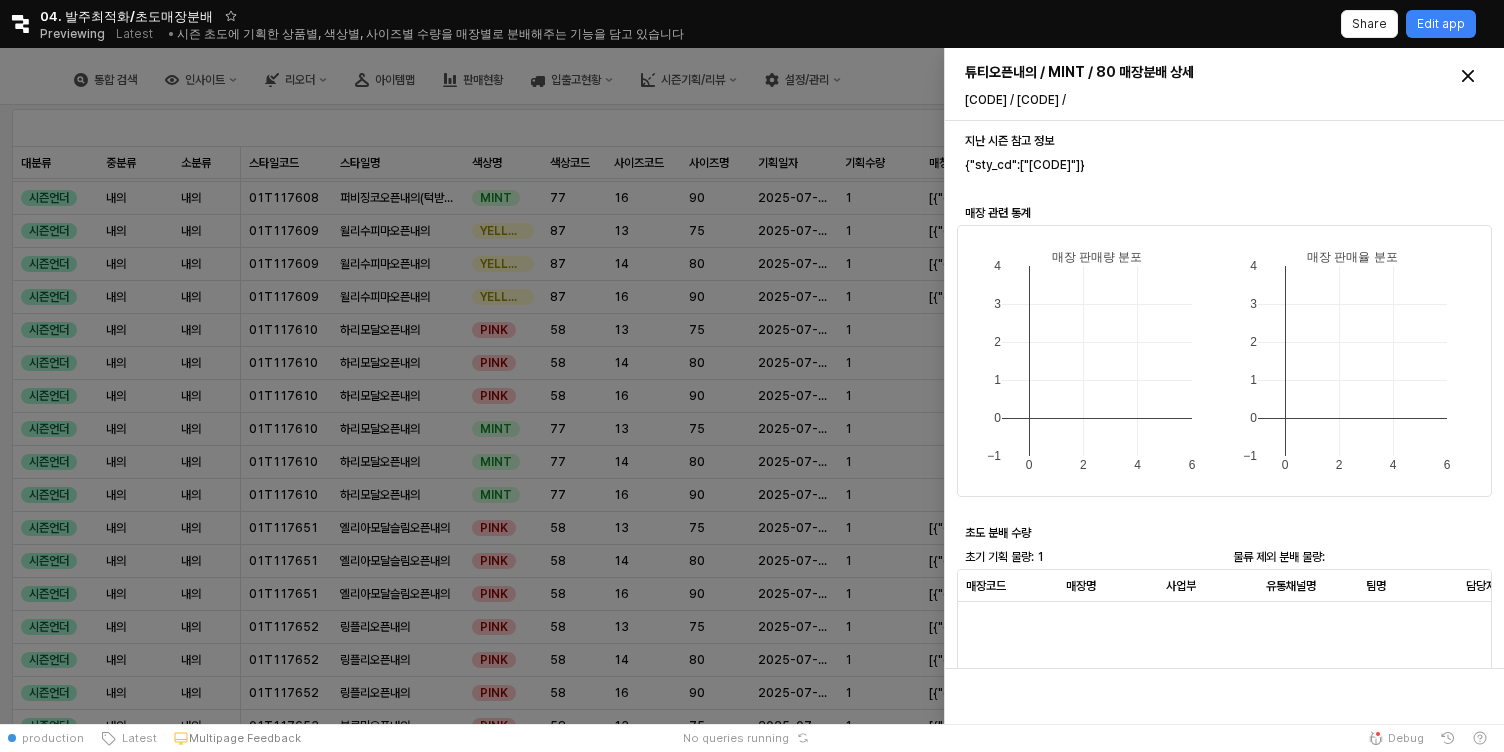 click at bounding box center (752, 386) 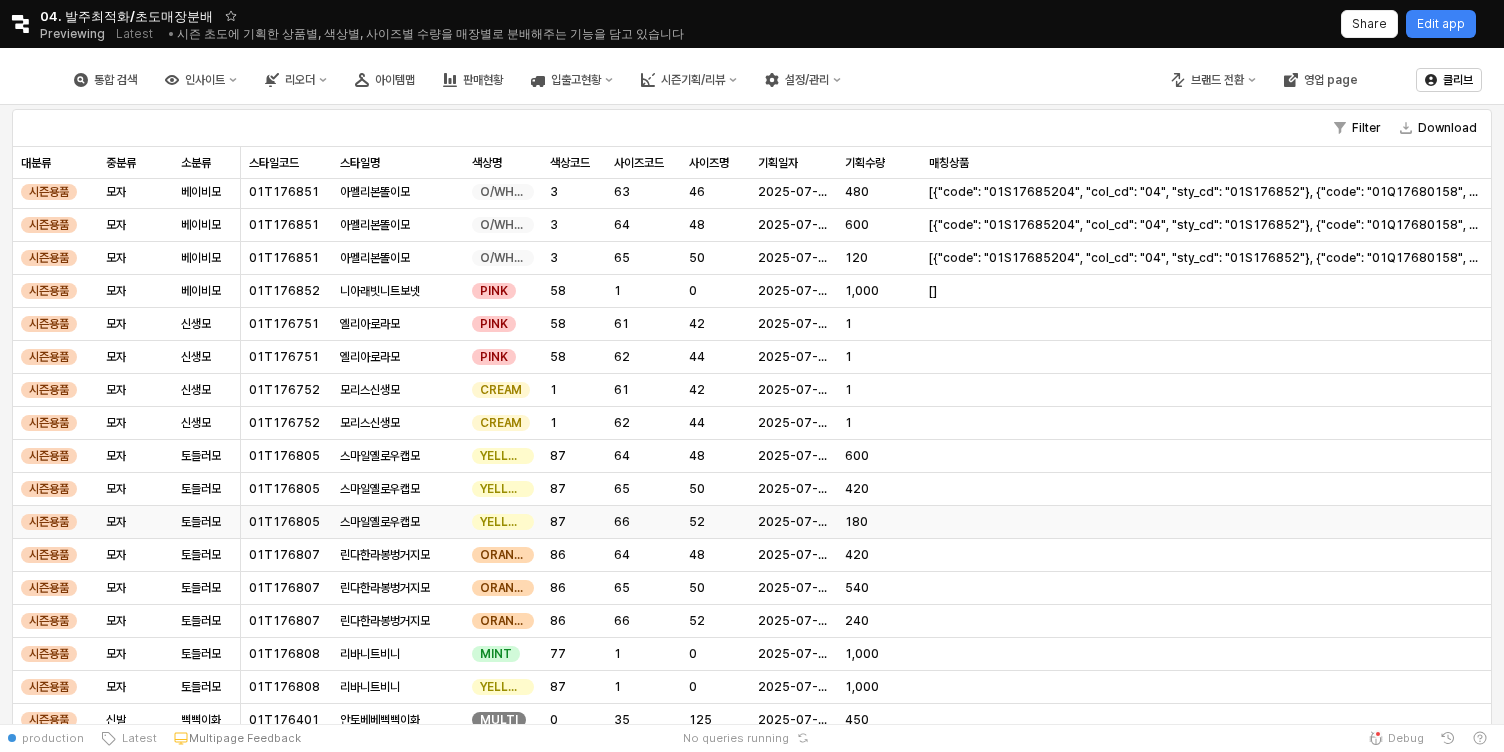 scroll, scrollTop: 3708, scrollLeft: 0, axis: vertical 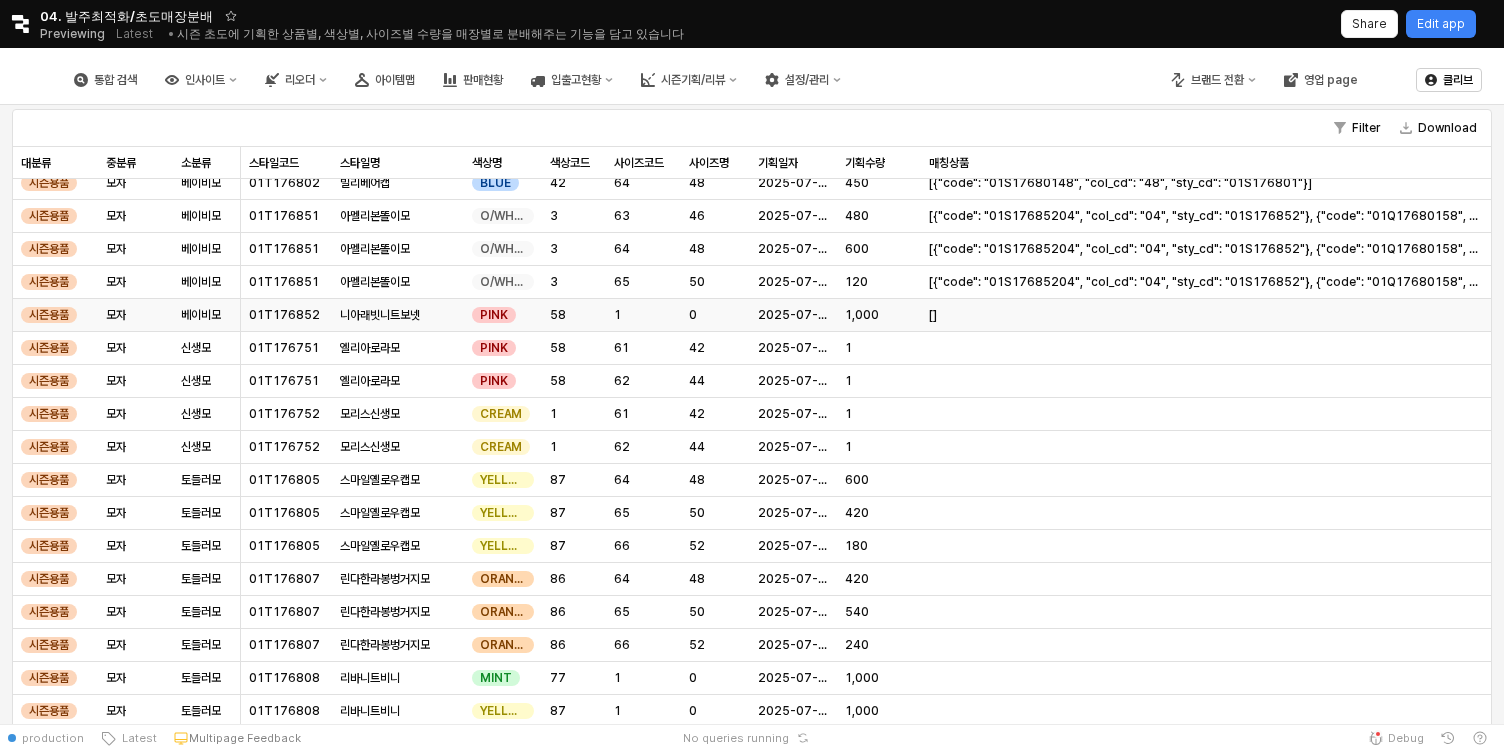click on "1,000" at bounding box center [879, 315] 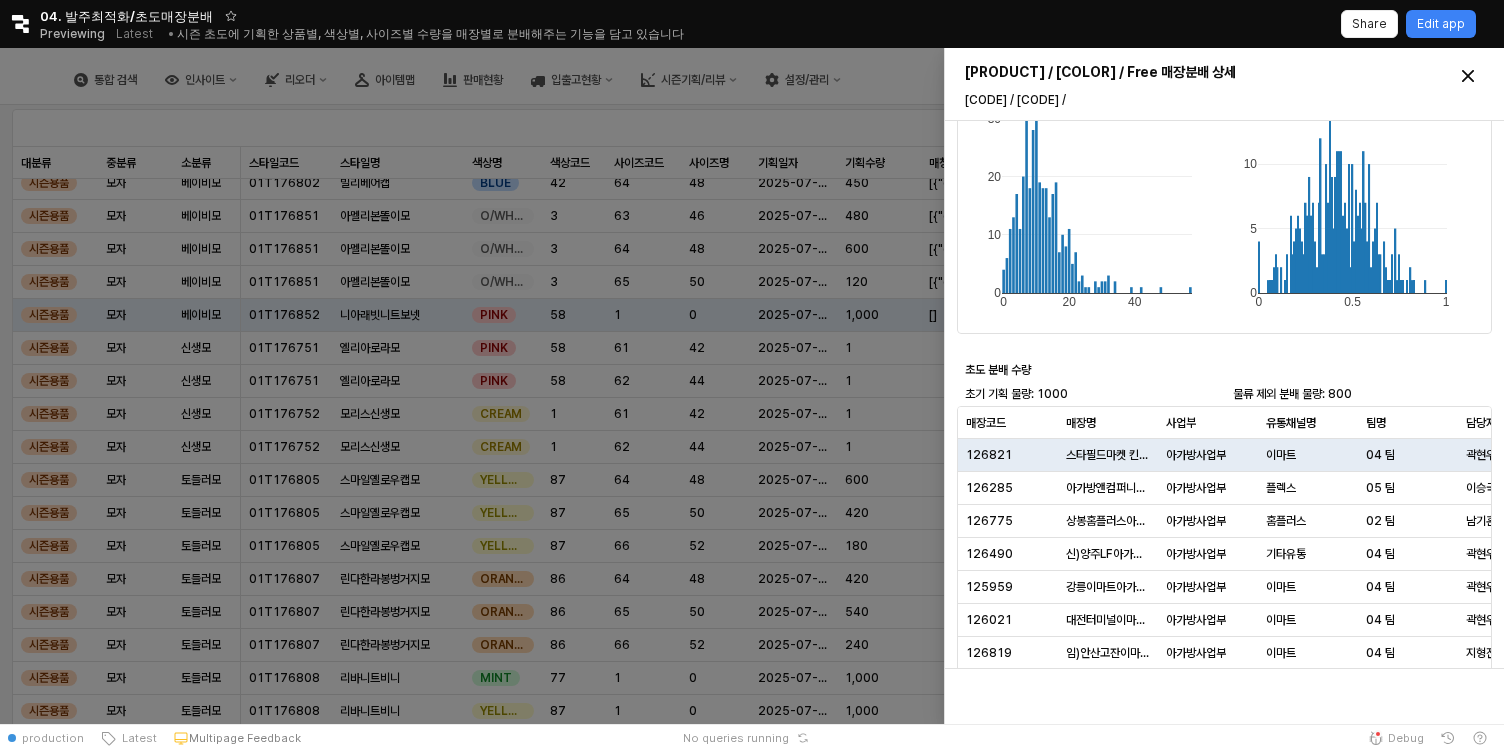 scroll, scrollTop: 160, scrollLeft: 0, axis: vertical 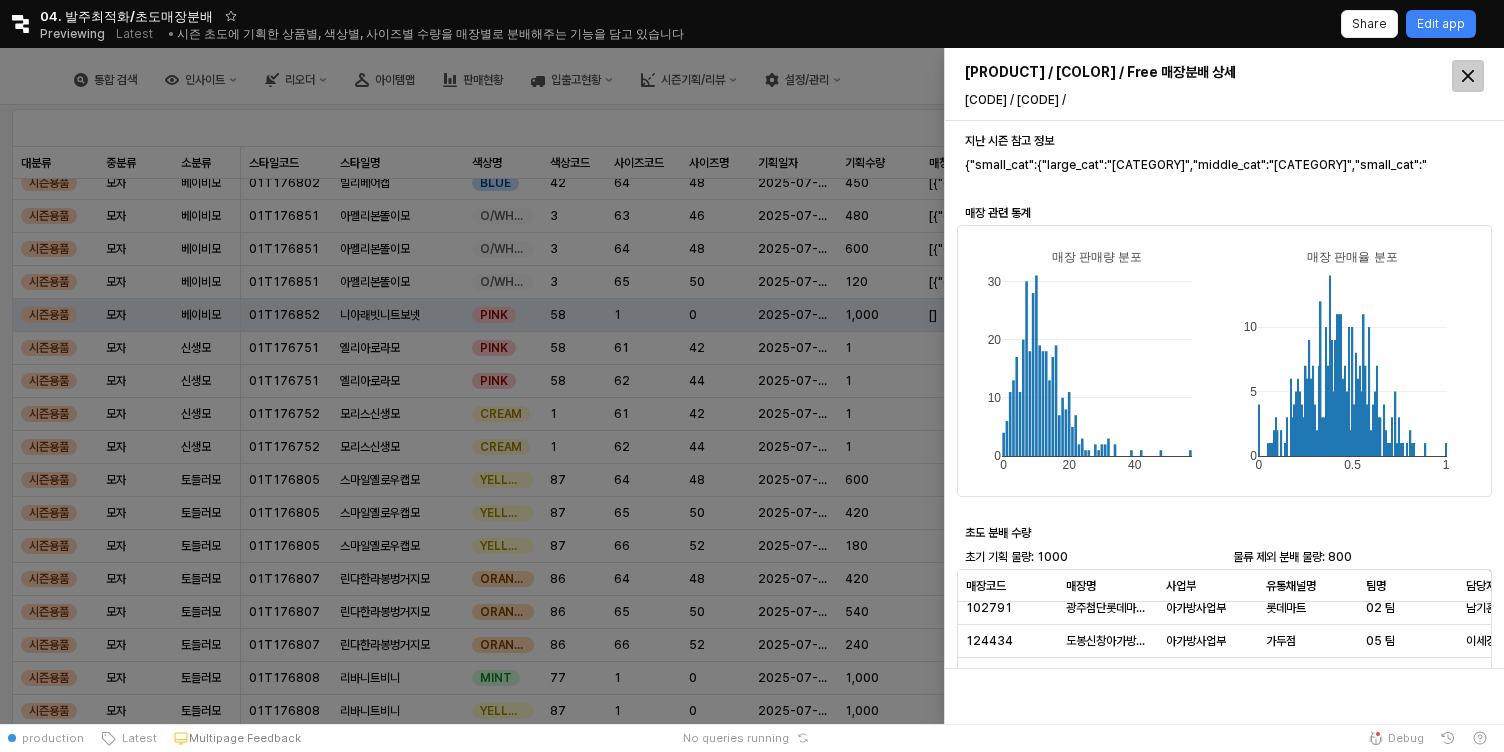 click at bounding box center (1468, 76) 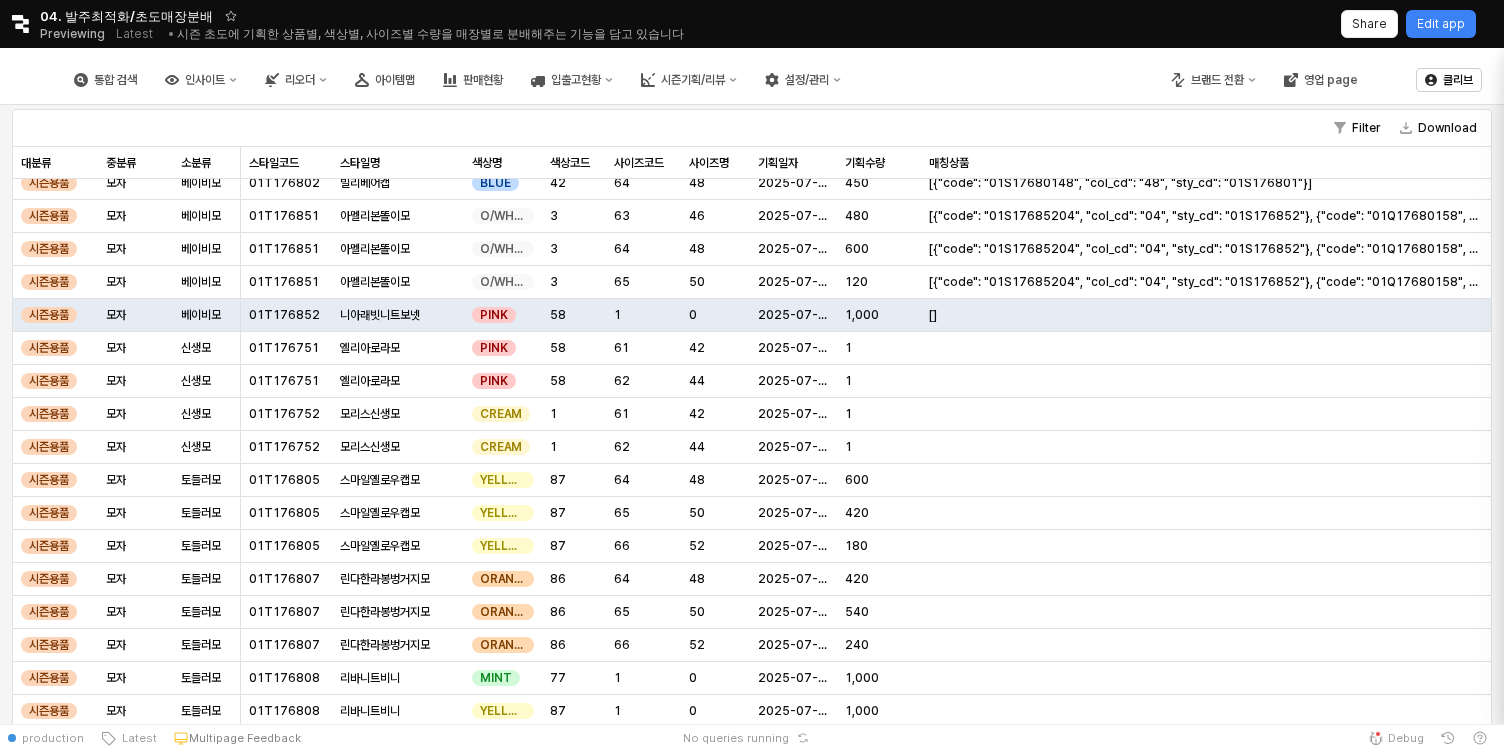 scroll, scrollTop: 0, scrollLeft: 0, axis: both 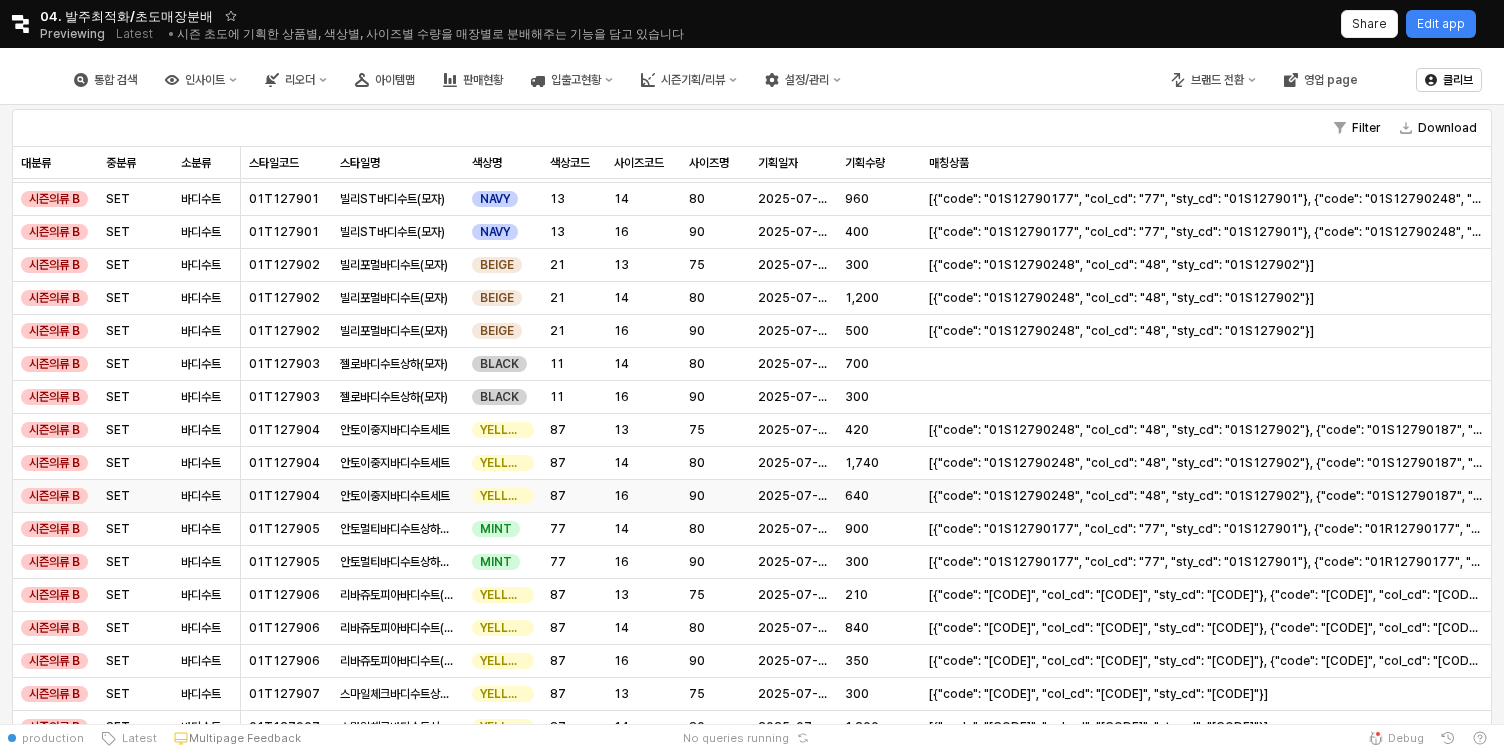 click on "[{"code": "01S12790248", "col_cd": "48", "sty_cd": "01S127902"}, {"code": "01S12790187", "col_cd": "87", "sty_cd": "01S127901"}]" at bounding box center (1206, 496) 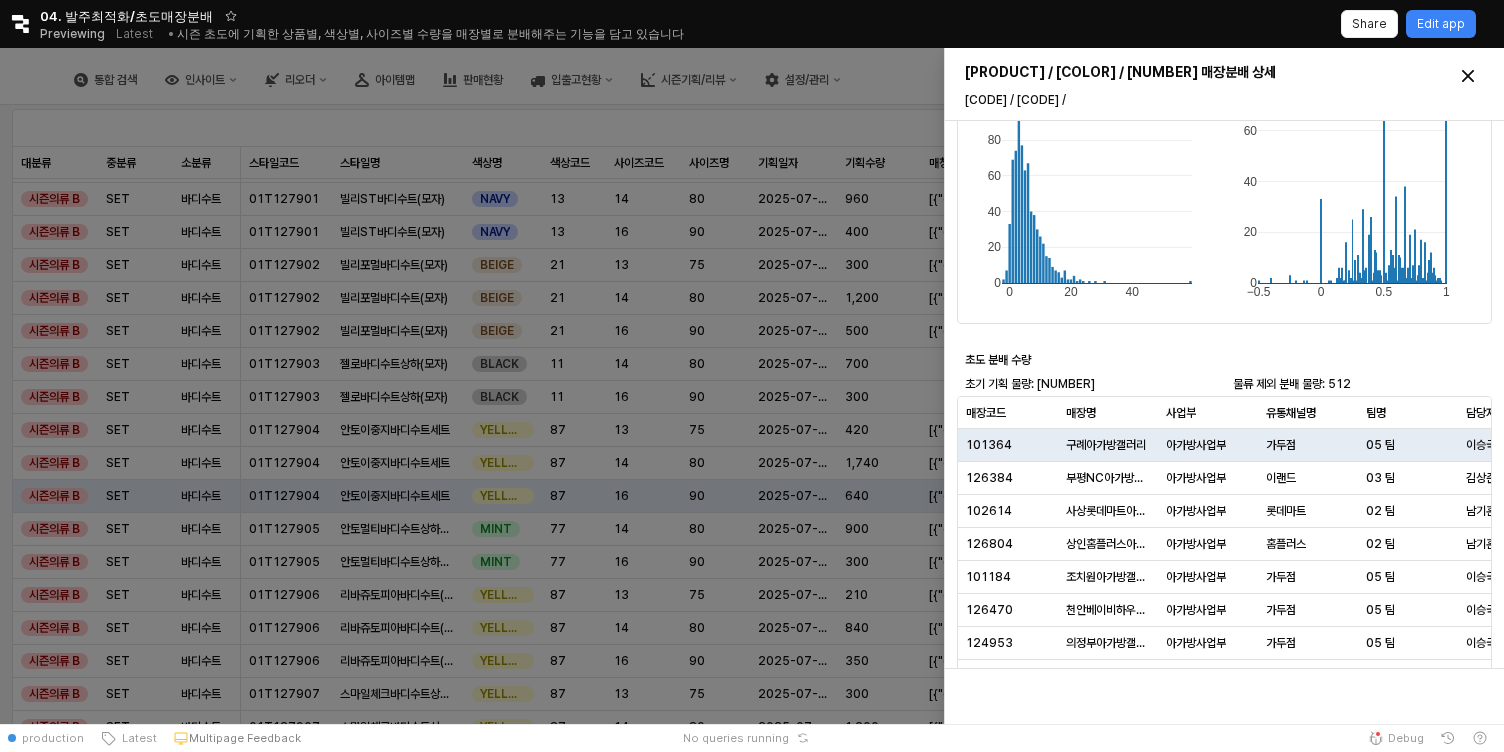 scroll, scrollTop: 176, scrollLeft: 0, axis: vertical 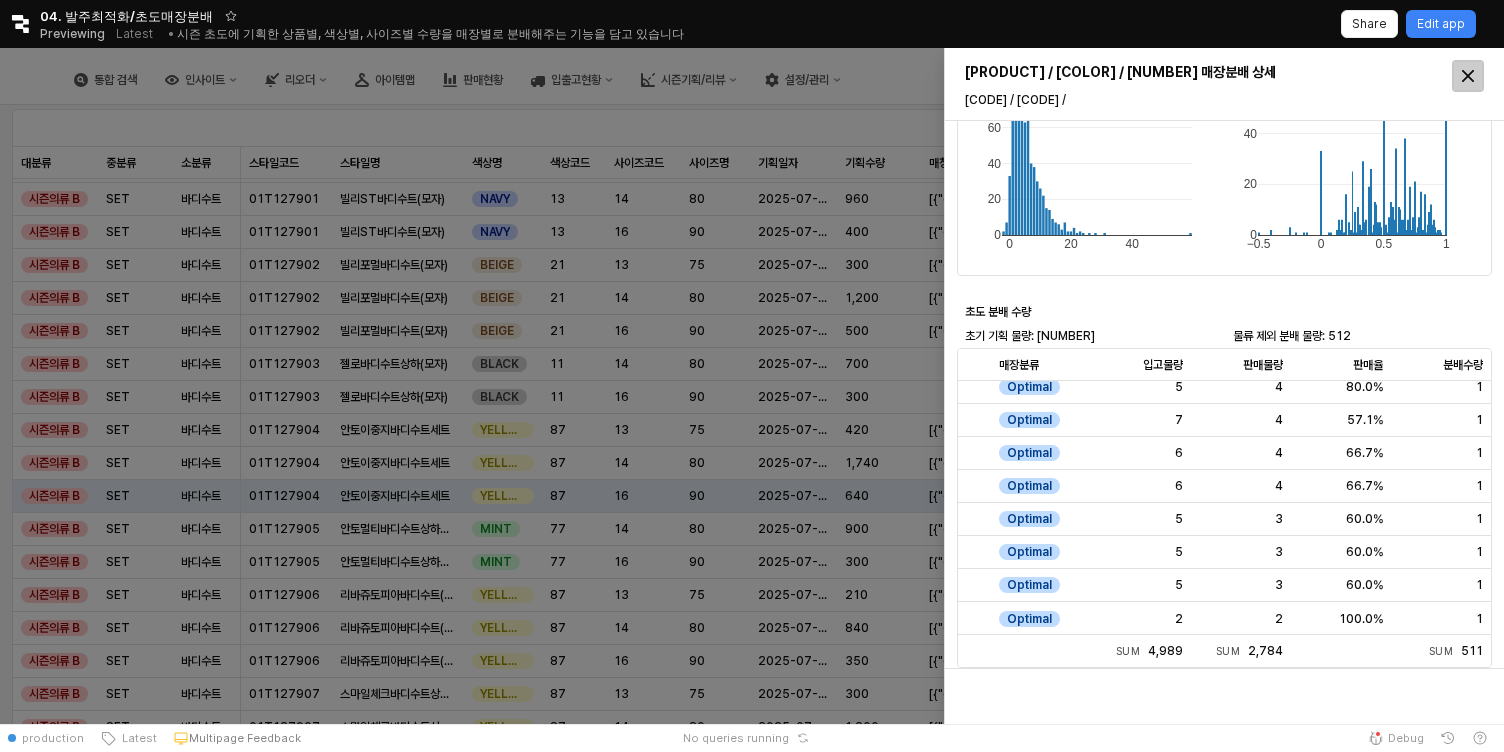 click at bounding box center [1468, 76] 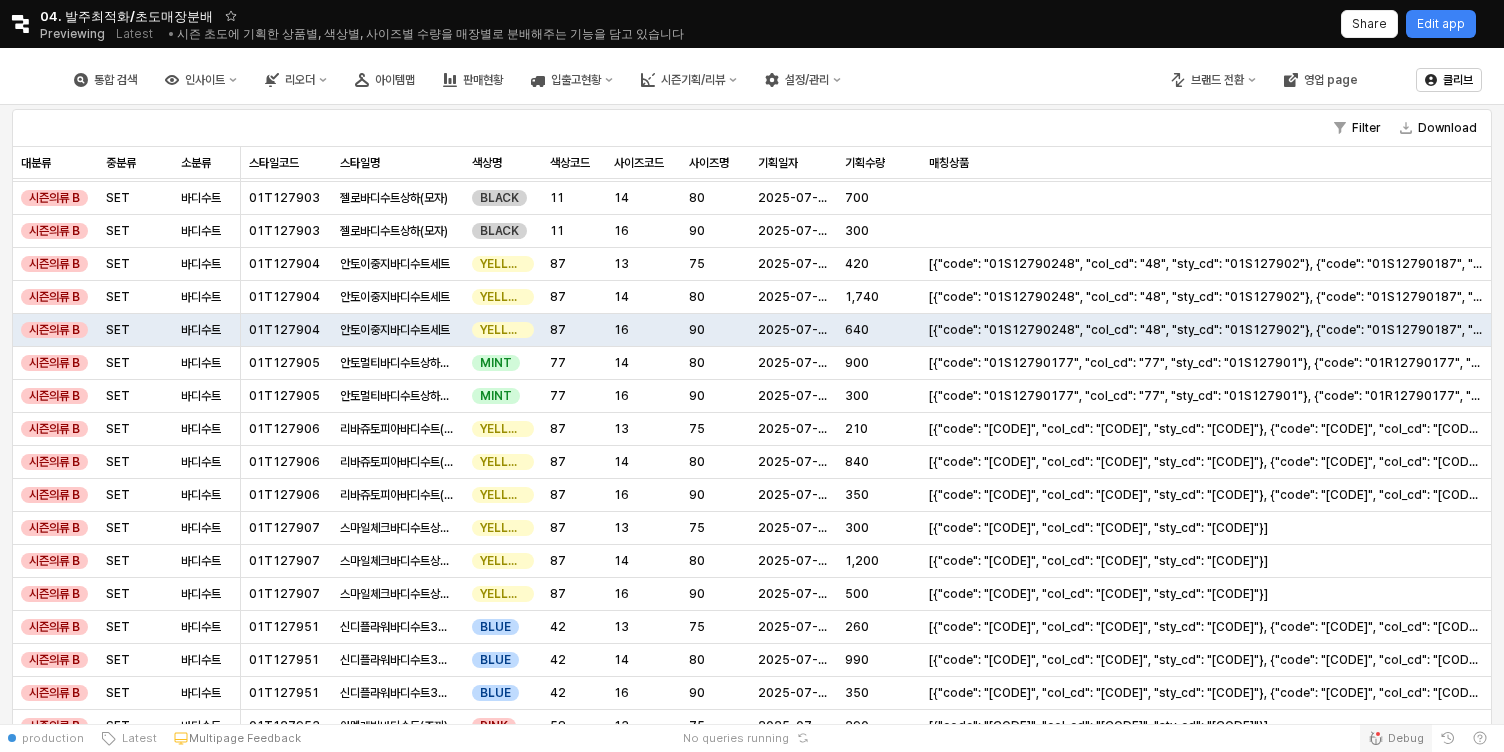 click on "Debug" at bounding box center [1406, 738] 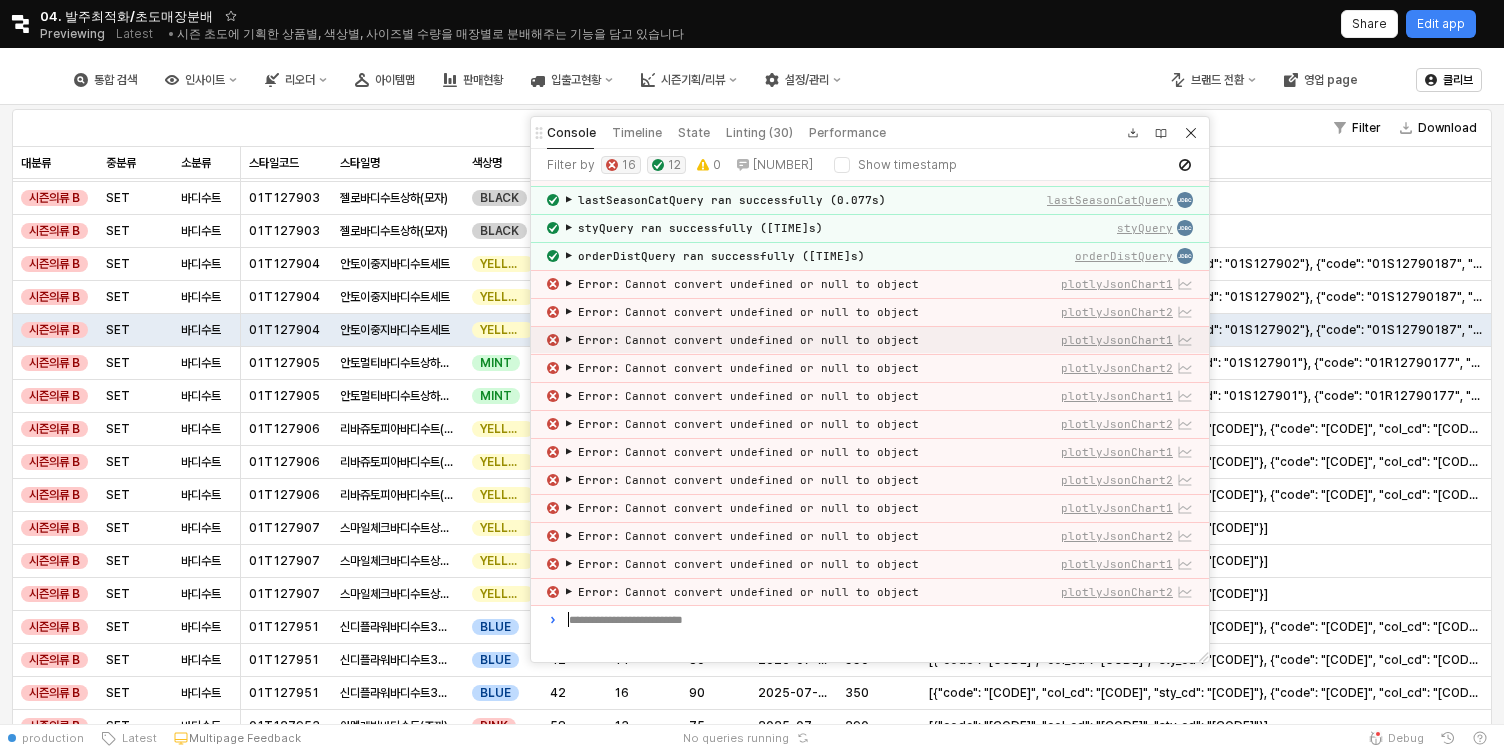 click on "▶ Error : Cannot convert undefined or null to object plotlyJsonChart1" at bounding box center [878, 340] 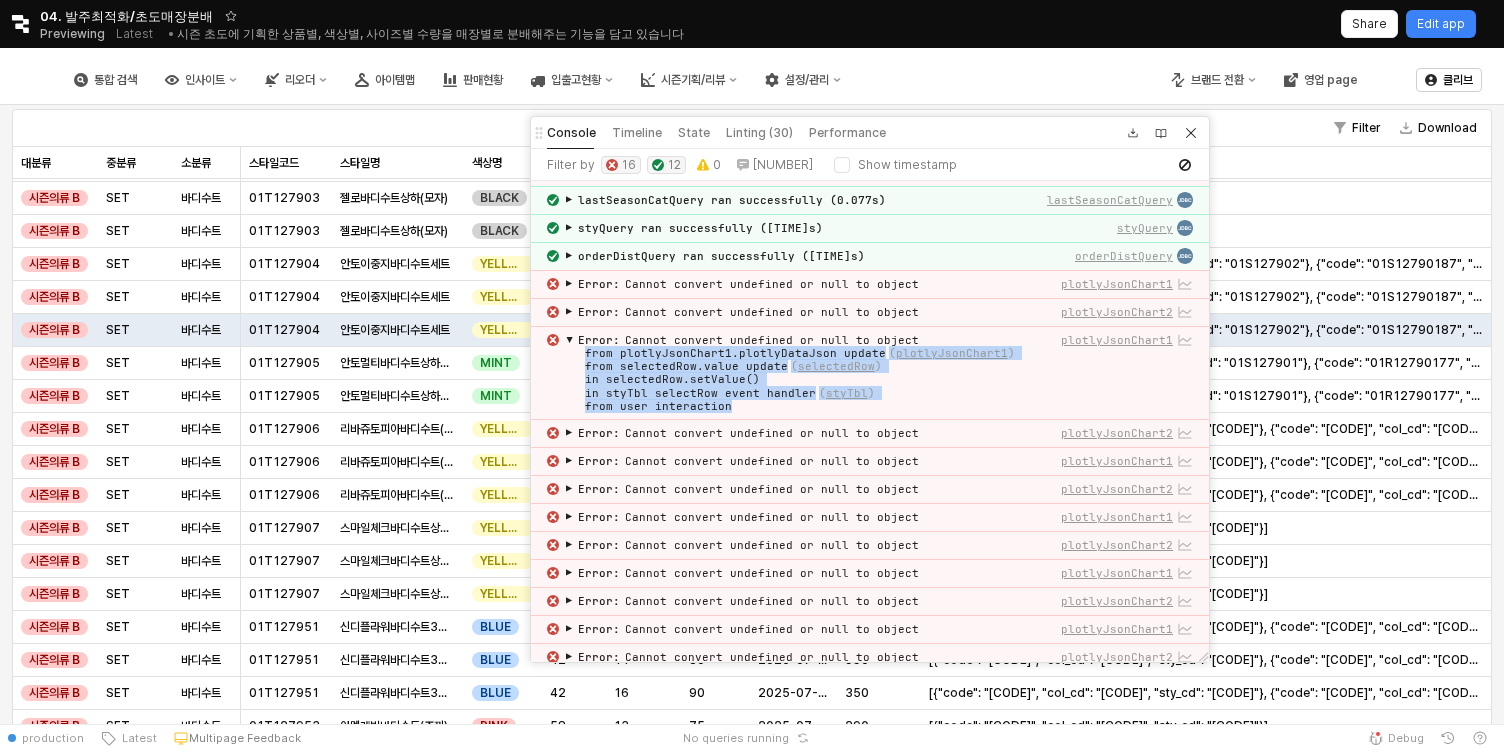 drag, startPoint x: 751, startPoint y: 413, endPoint x: 569, endPoint y: 355, distance: 191.01833 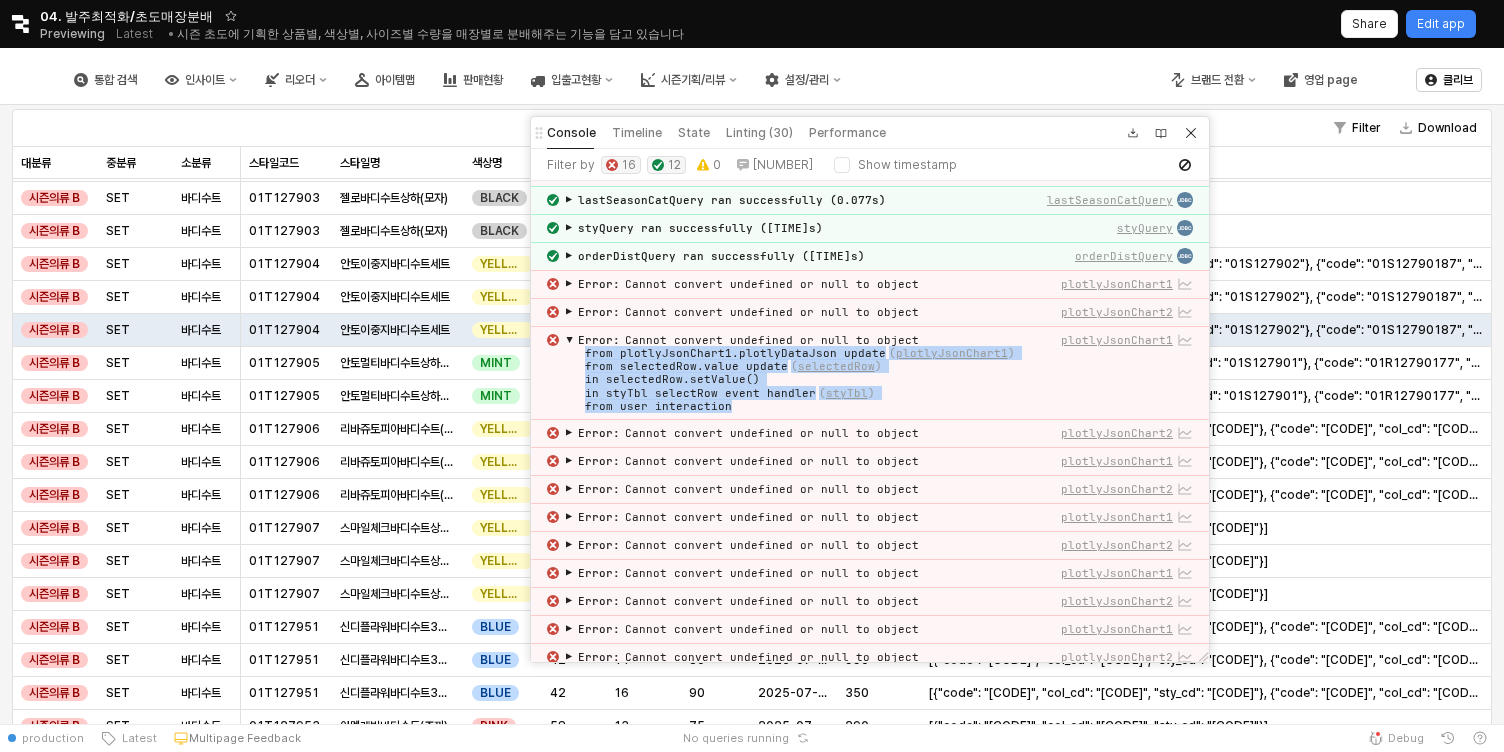 copy on "from plotlyJsonChart1.plotlyDataJson update ( plotlyJsonChart1 ) from selectedRow.value update ( selectedRow ) in selectedRow.setValue() in styTbl selectRow event handler ( styTbl ) from user interaction" 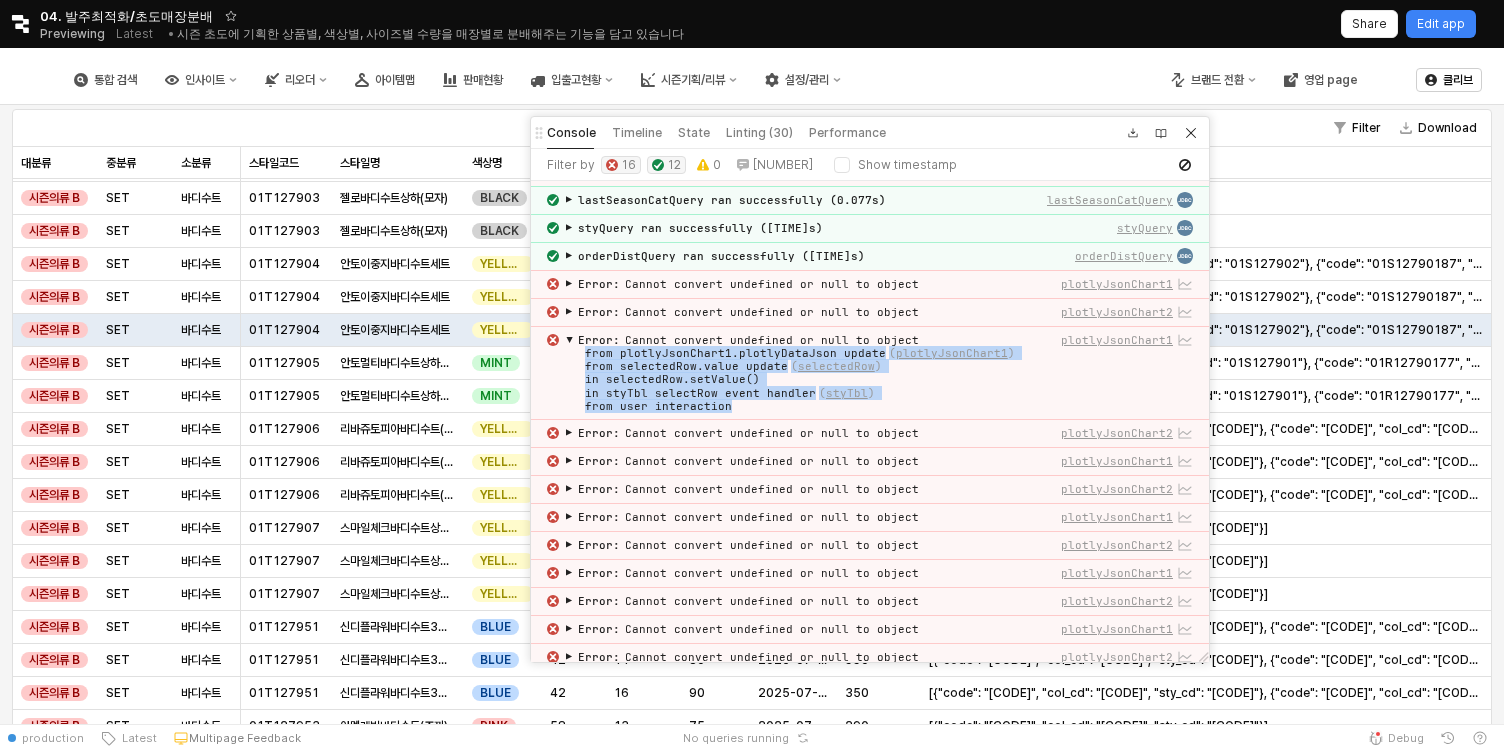 click on "styTbl" at bounding box center [847, 393] 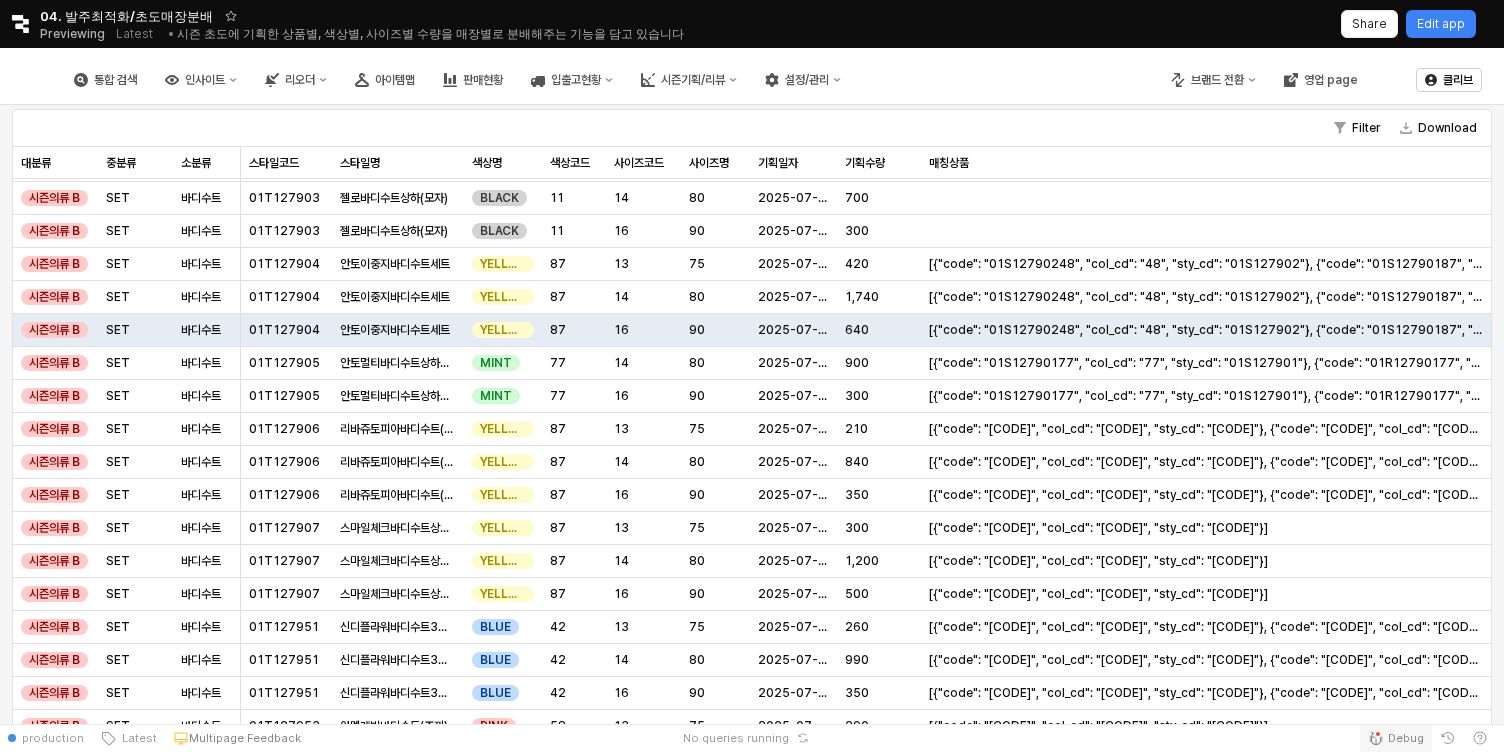 click on "Debug" at bounding box center (1396, 738) 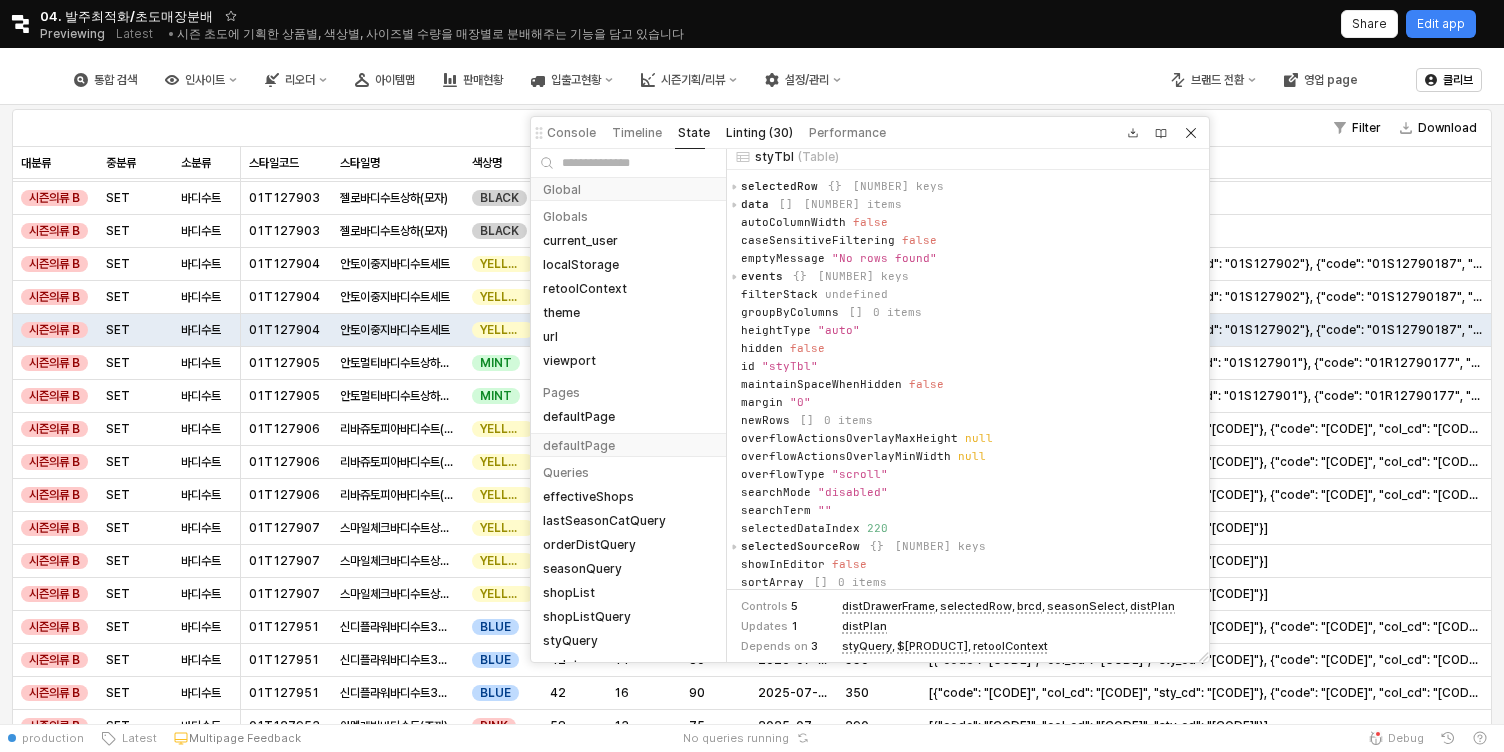 click on "Linting (30)" at bounding box center [759, 133] 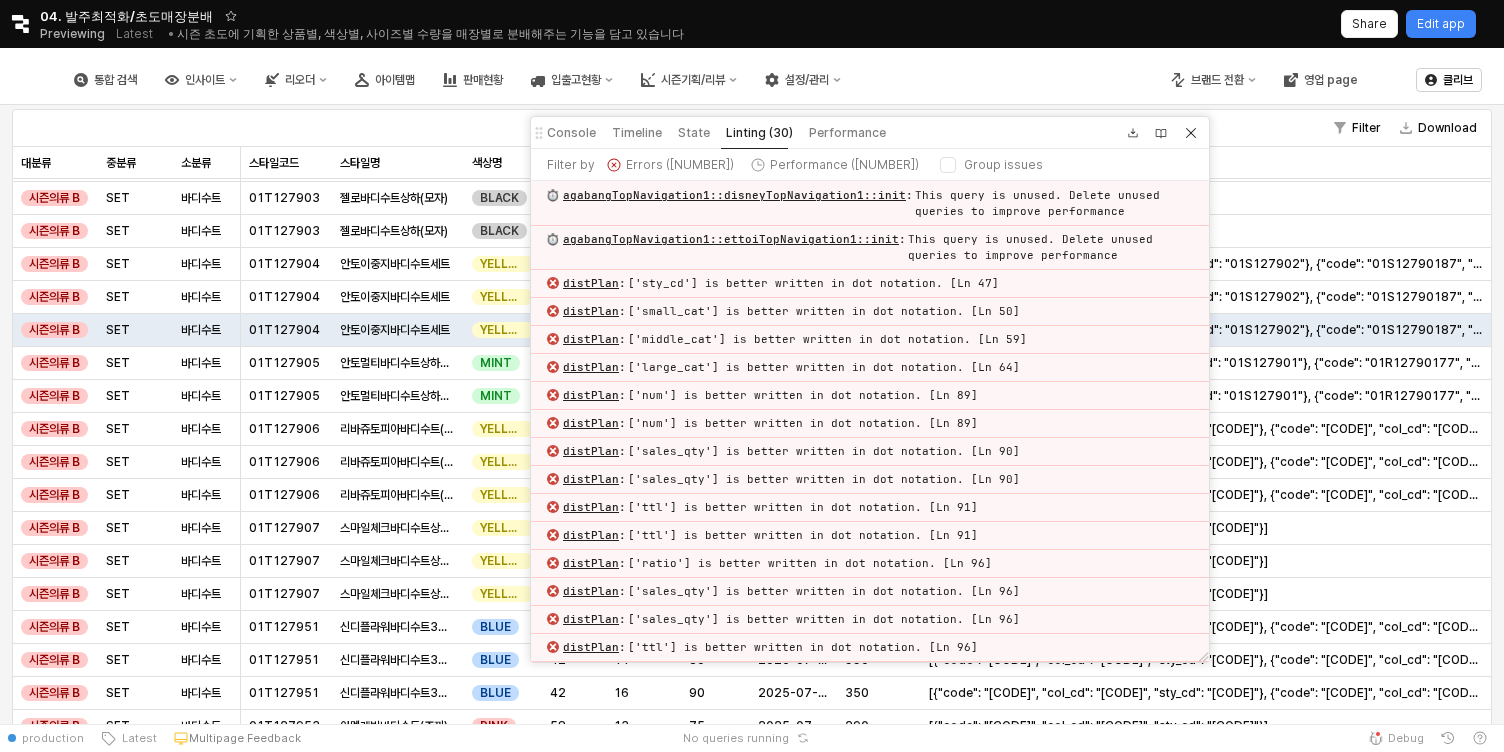 scroll, scrollTop: 455, scrollLeft: 0, axis: vertical 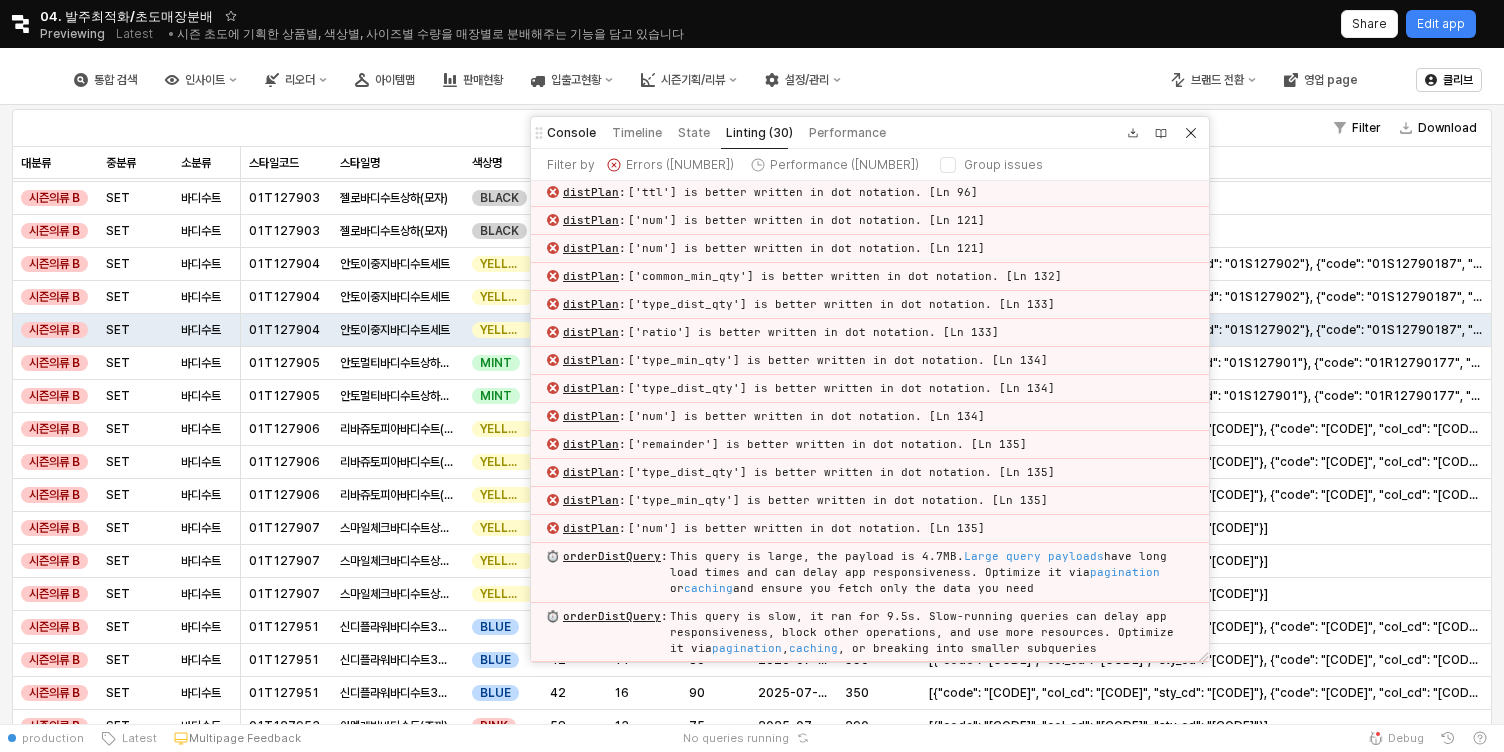 click on "Console" at bounding box center [571, 133] 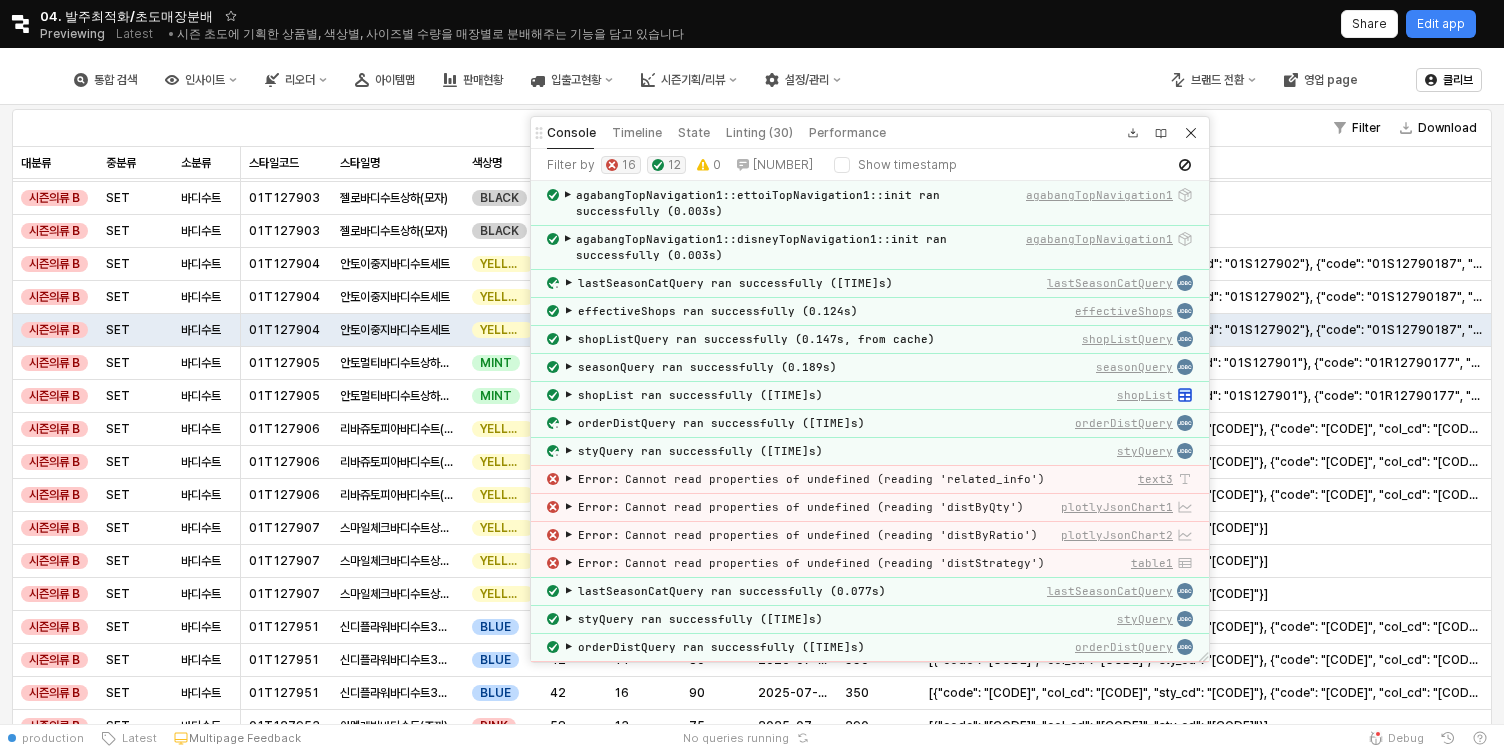 scroll, scrollTop: 391, scrollLeft: 0, axis: vertical 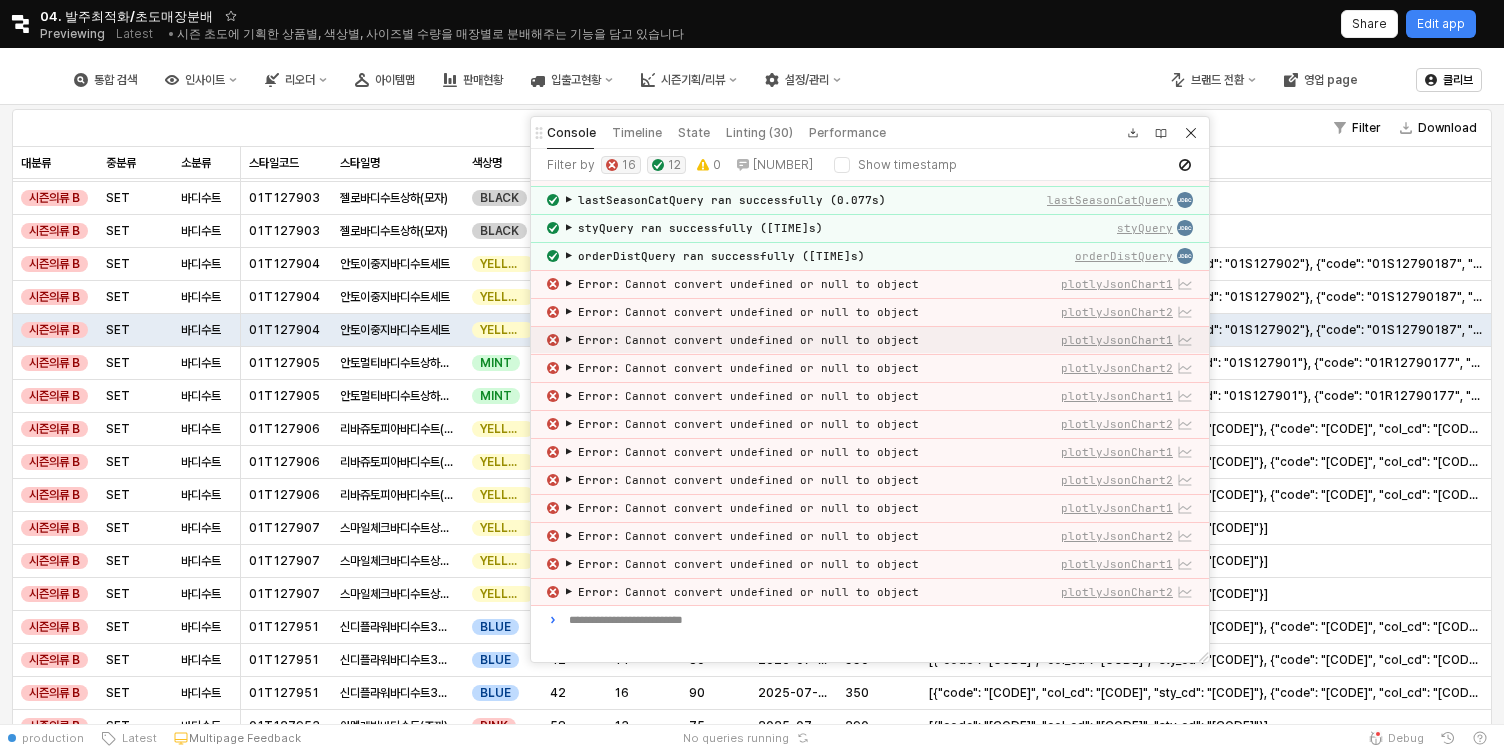 click on "Error : Cannot convert undefined or null to object" at bounding box center (749, 340) 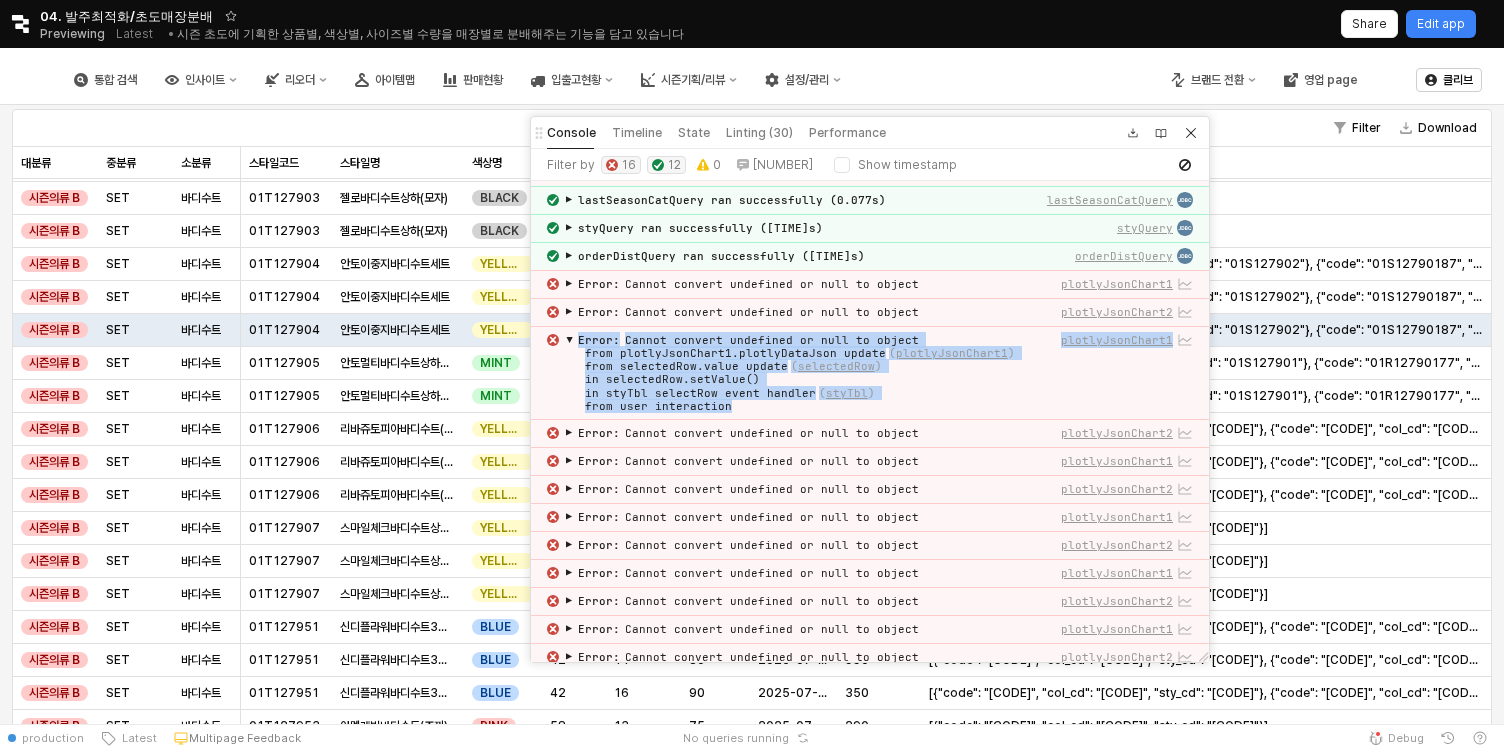 drag, startPoint x: 743, startPoint y: 406, endPoint x: 580, endPoint y: 340, distance: 175.85506 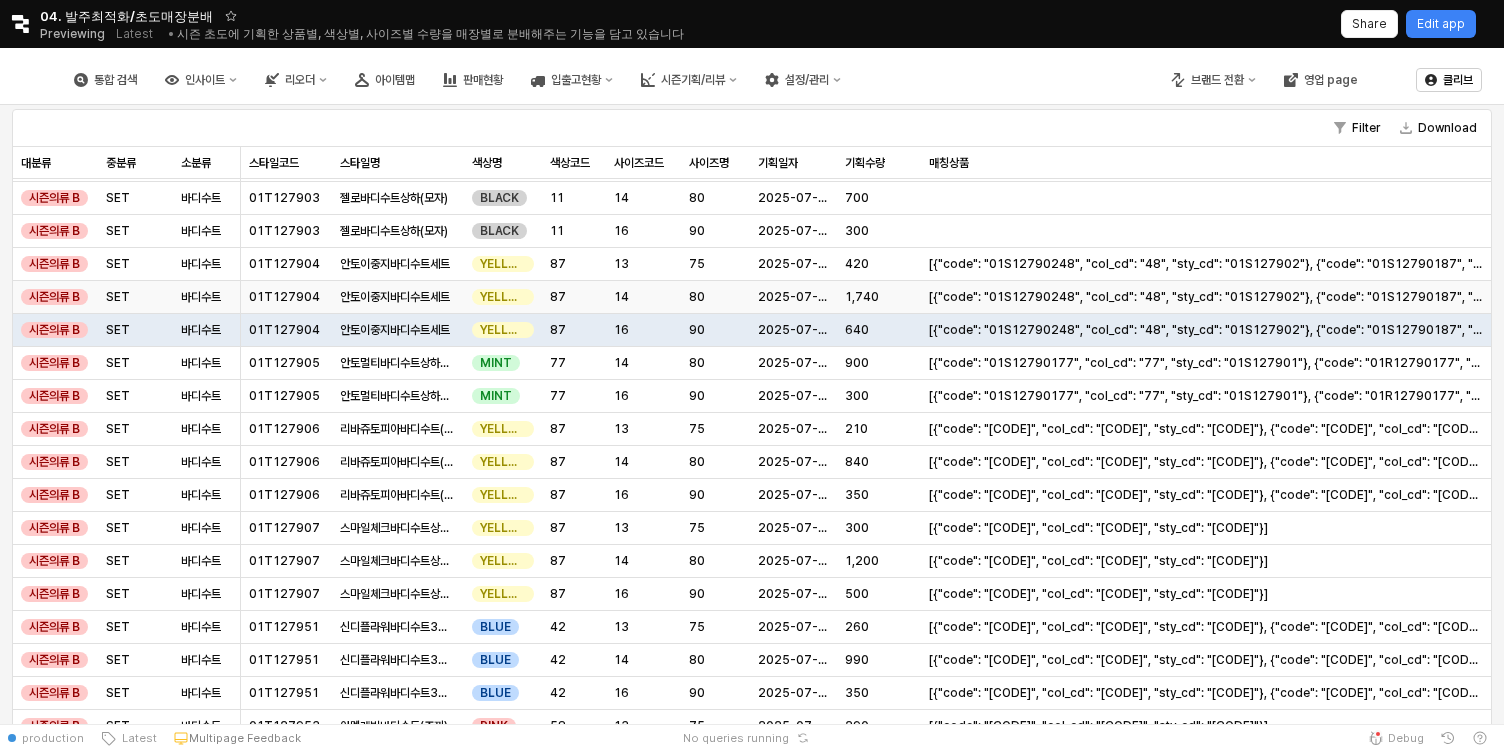 click on "[{"code": "01S12790248", "col_cd": "48", "sty_cd": "01S127902"}, {"code": "01S12790187", "col_cd": "87", "sty_cd": "01S127901"}]" at bounding box center [1206, 297] 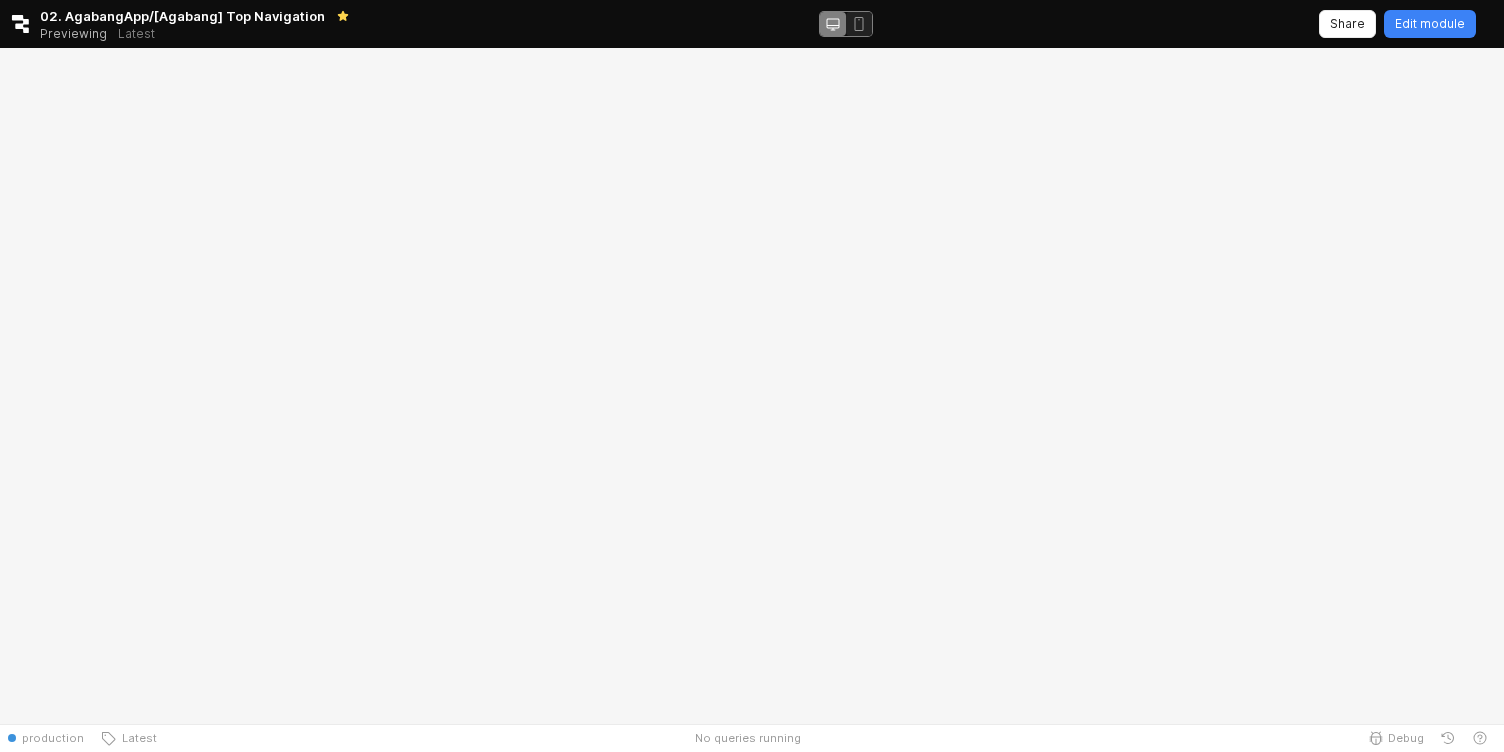 scroll, scrollTop: 0, scrollLeft: 0, axis: both 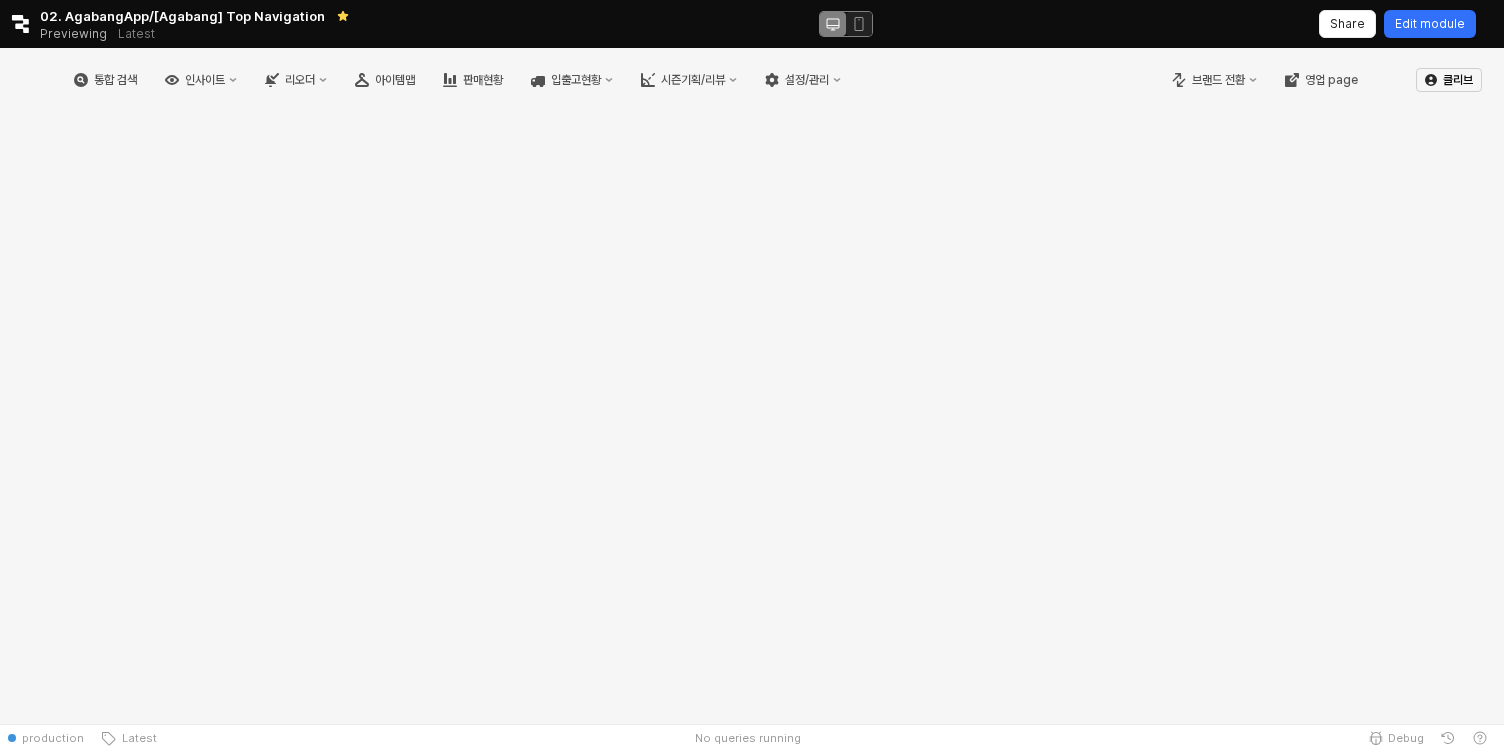 click on "Edit module" at bounding box center (1430, 24) 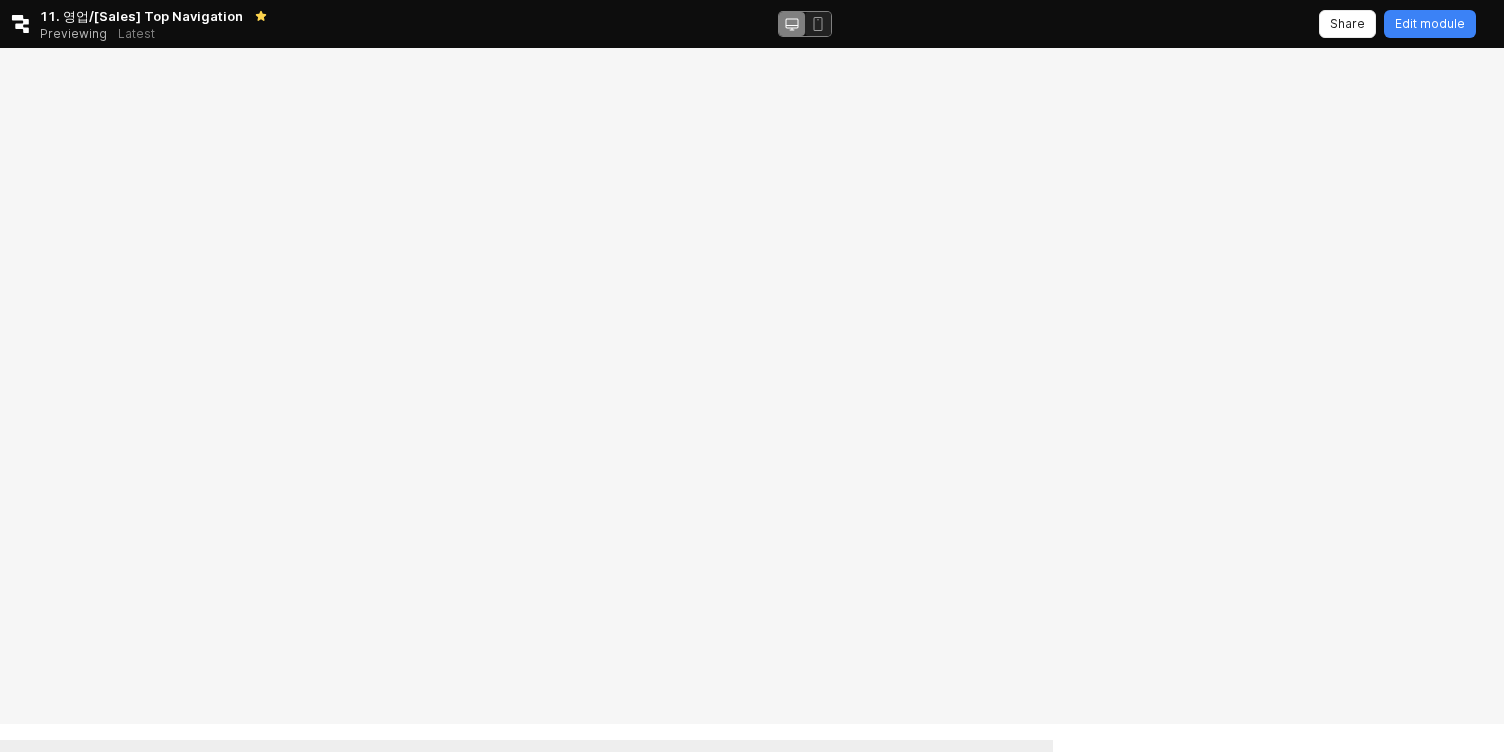 scroll, scrollTop: 0, scrollLeft: 0, axis: both 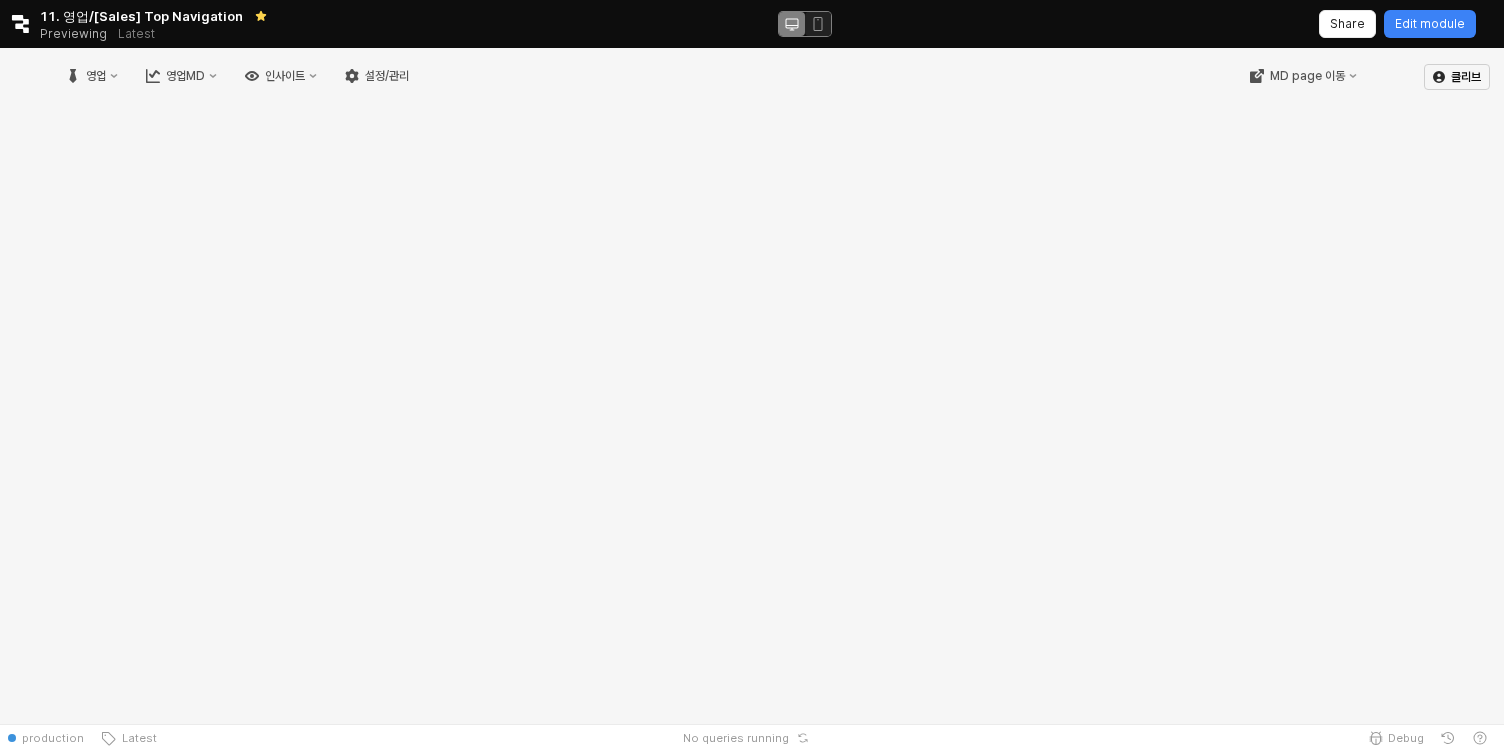click on "Retool logo" 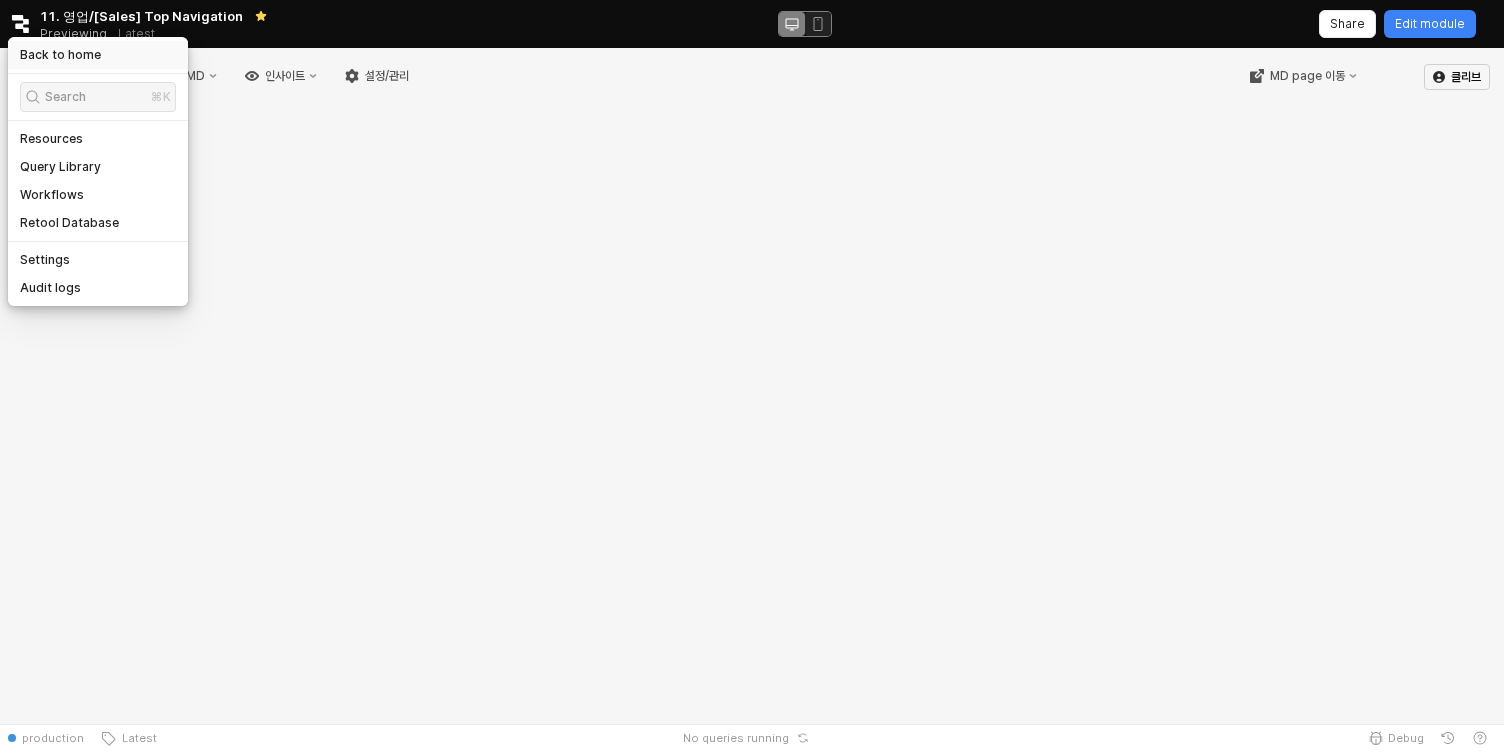 click on "Back to home" at bounding box center [60, 55] 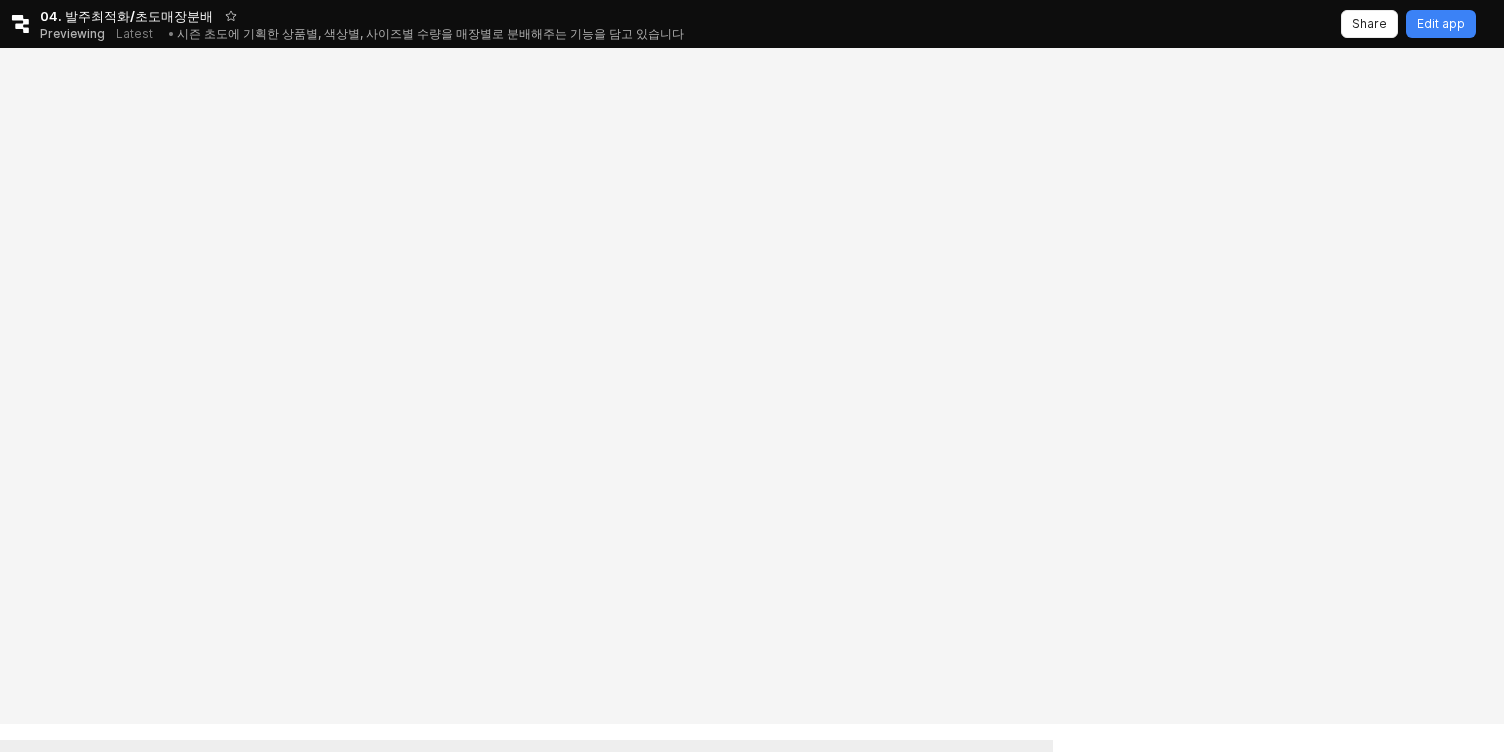 scroll, scrollTop: 0, scrollLeft: 0, axis: both 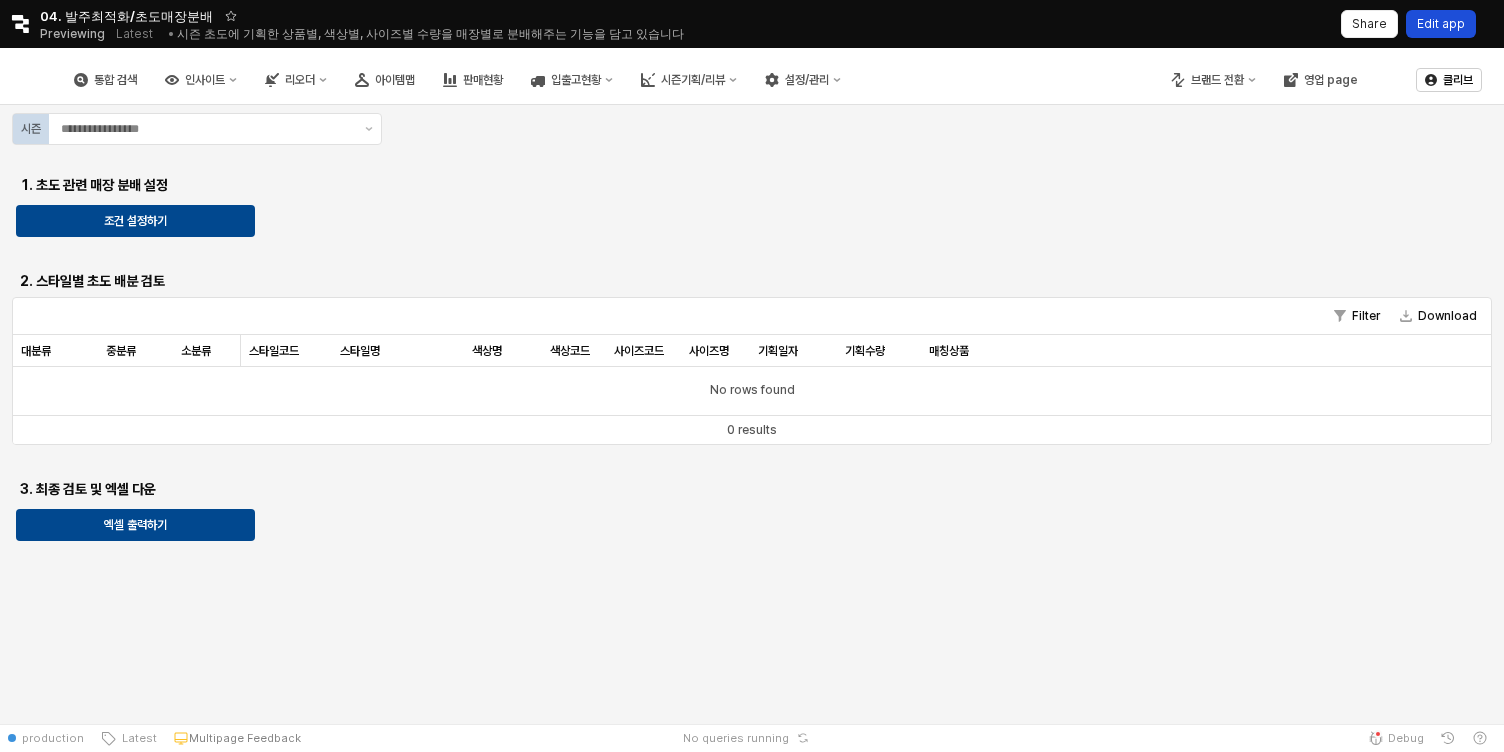click on "Edit app" at bounding box center (1441, 24) 